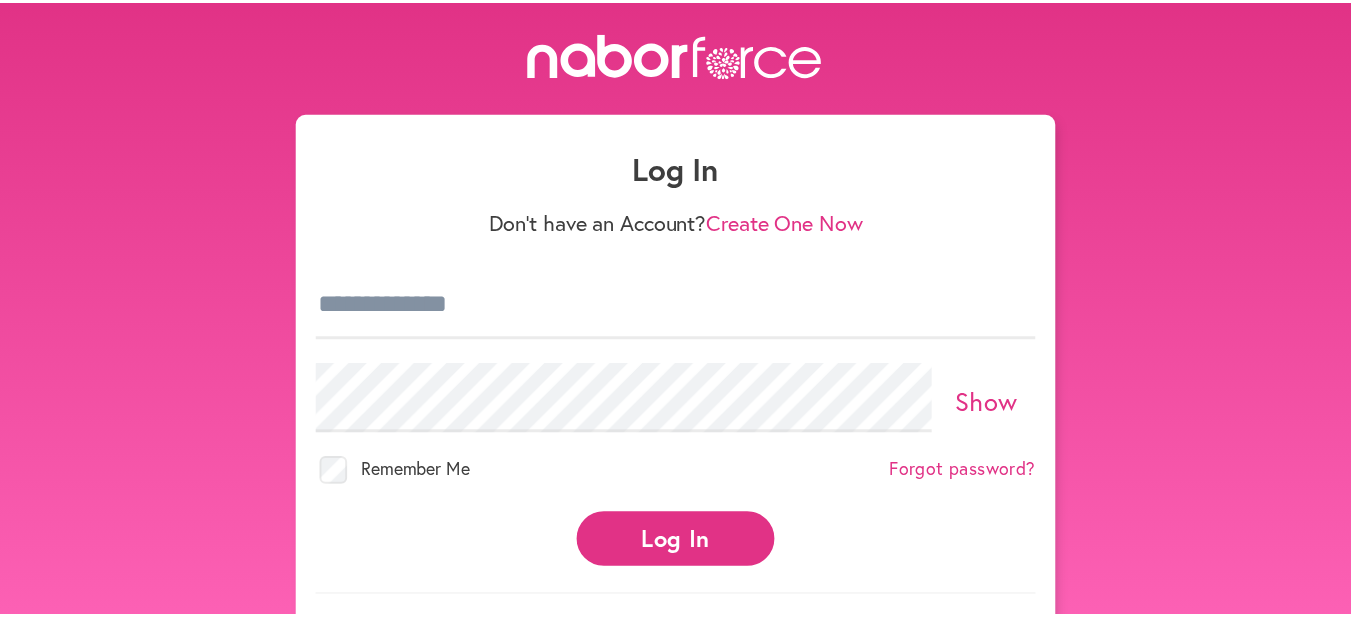 scroll, scrollTop: 0, scrollLeft: 0, axis: both 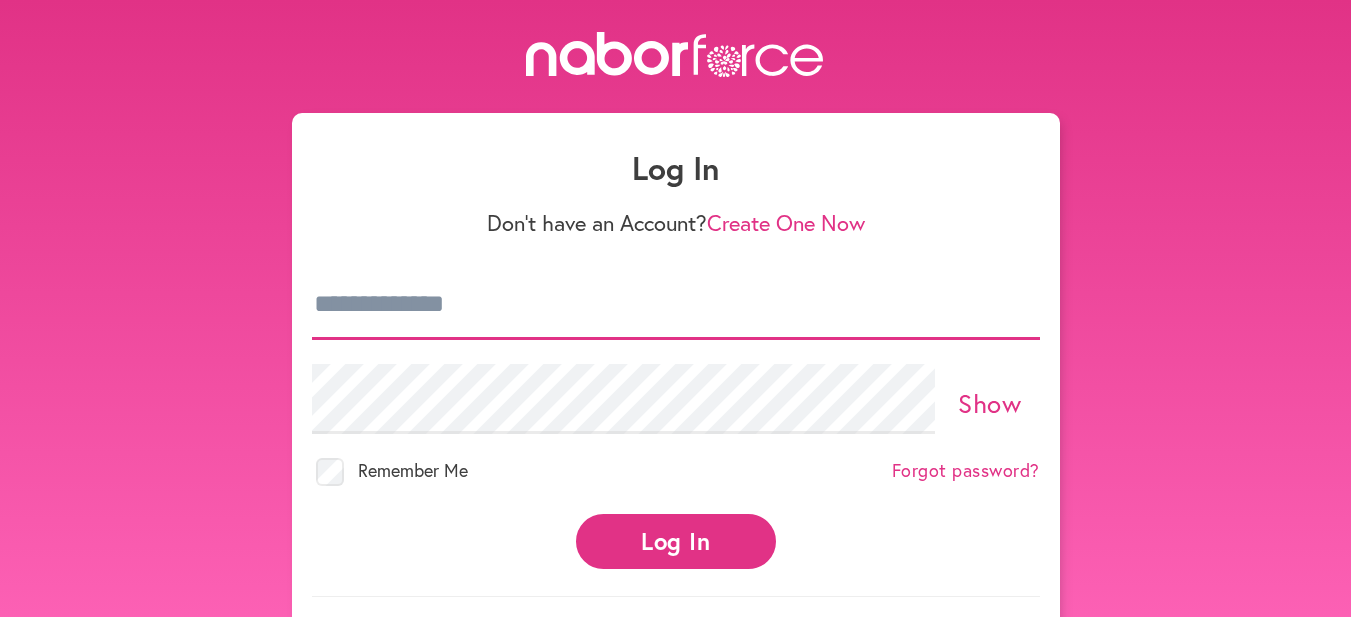 click at bounding box center (676, 305) 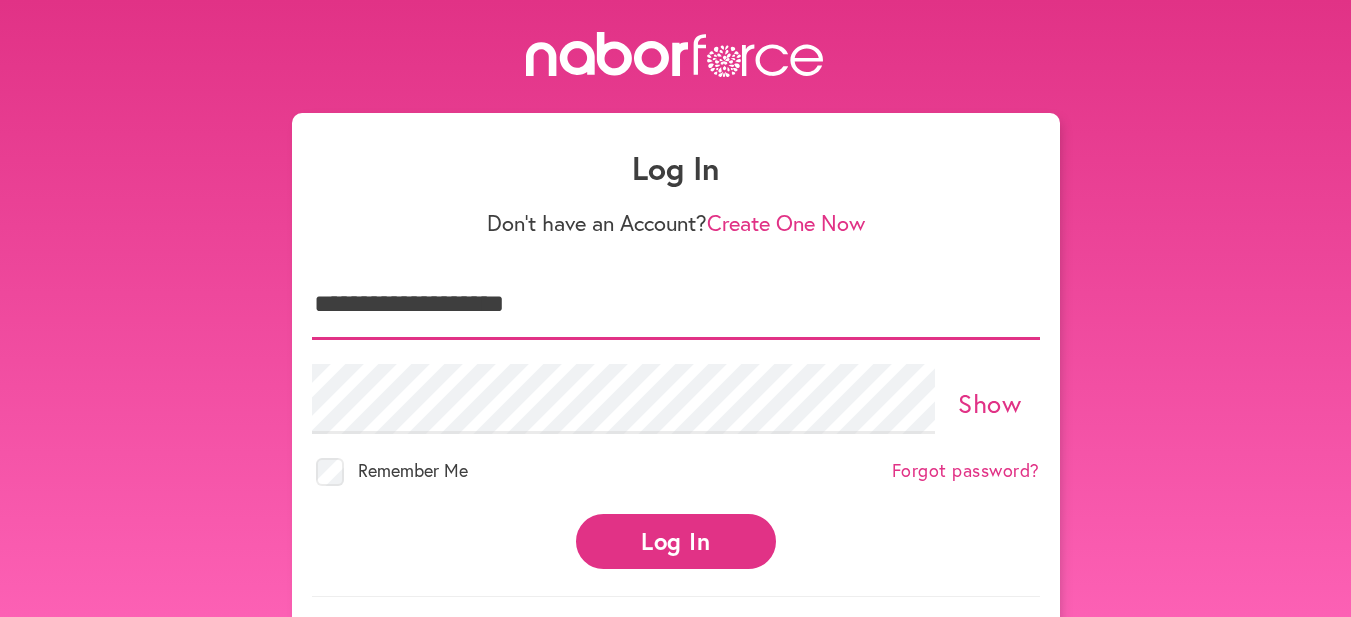 type on "**********" 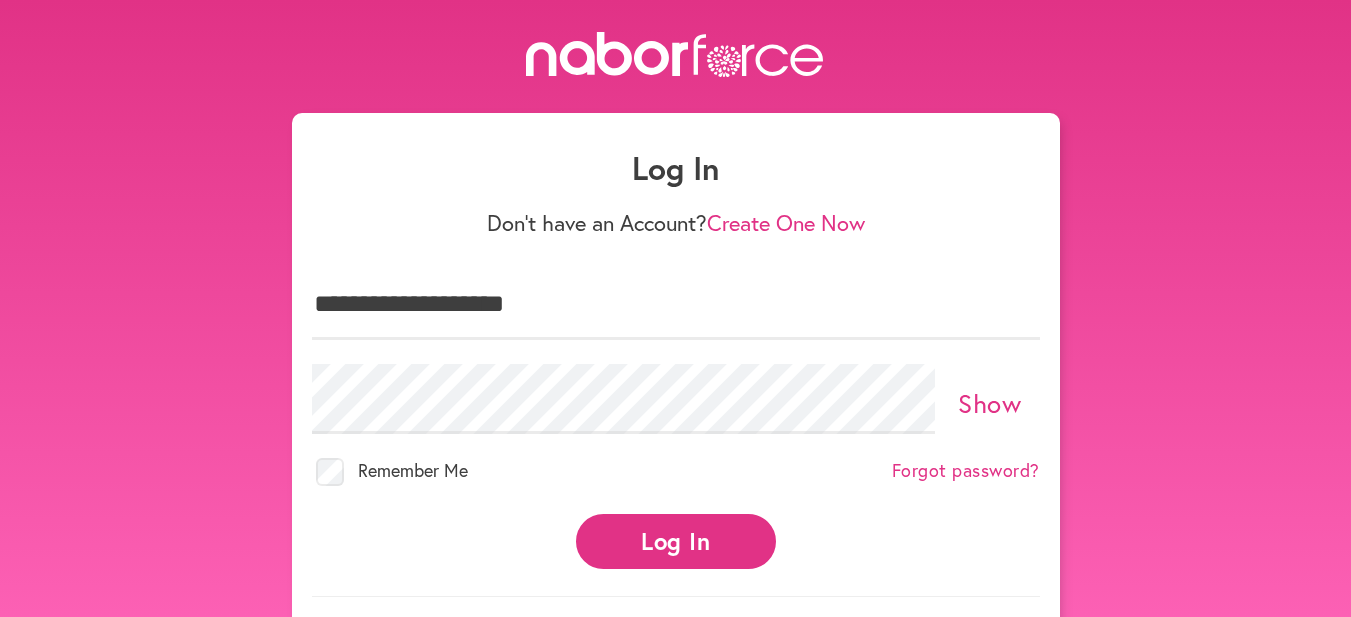 click on "Log In" at bounding box center (676, 541) 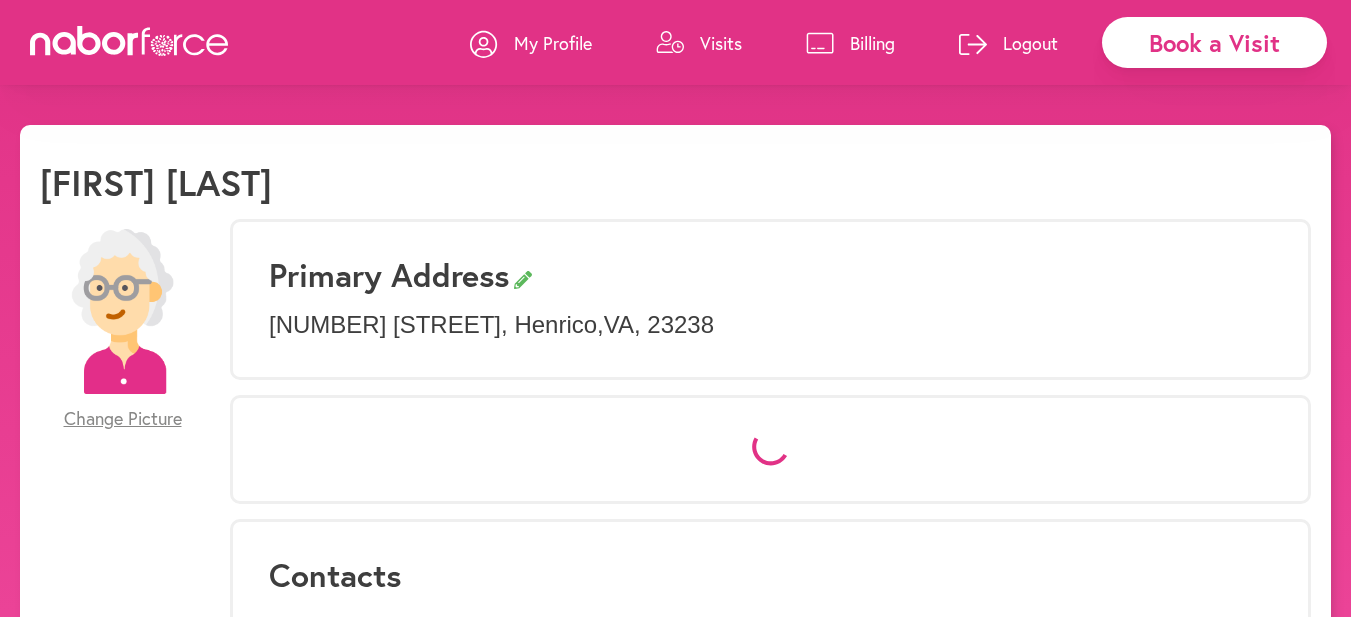 click on "Contacts Add emergency contacts as well as family members or others you would like to receive notifications." at bounding box center (770, 647) 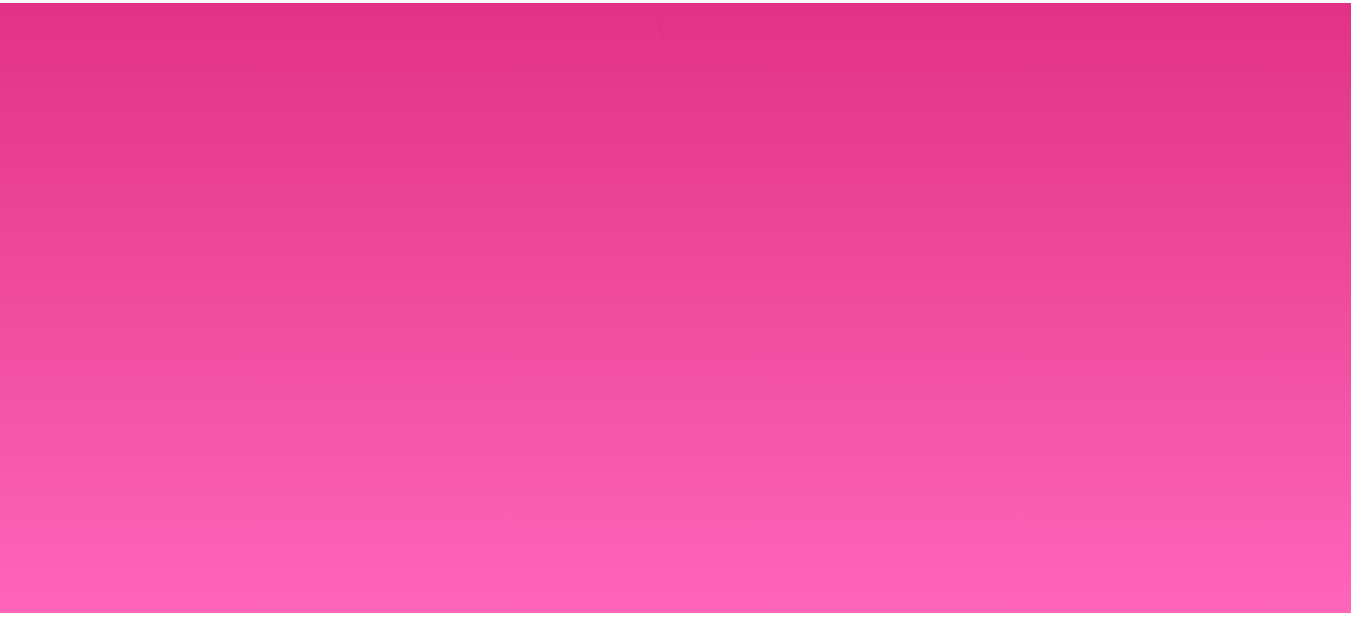 scroll, scrollTop: 0, scrollLeft: 0, axis: both 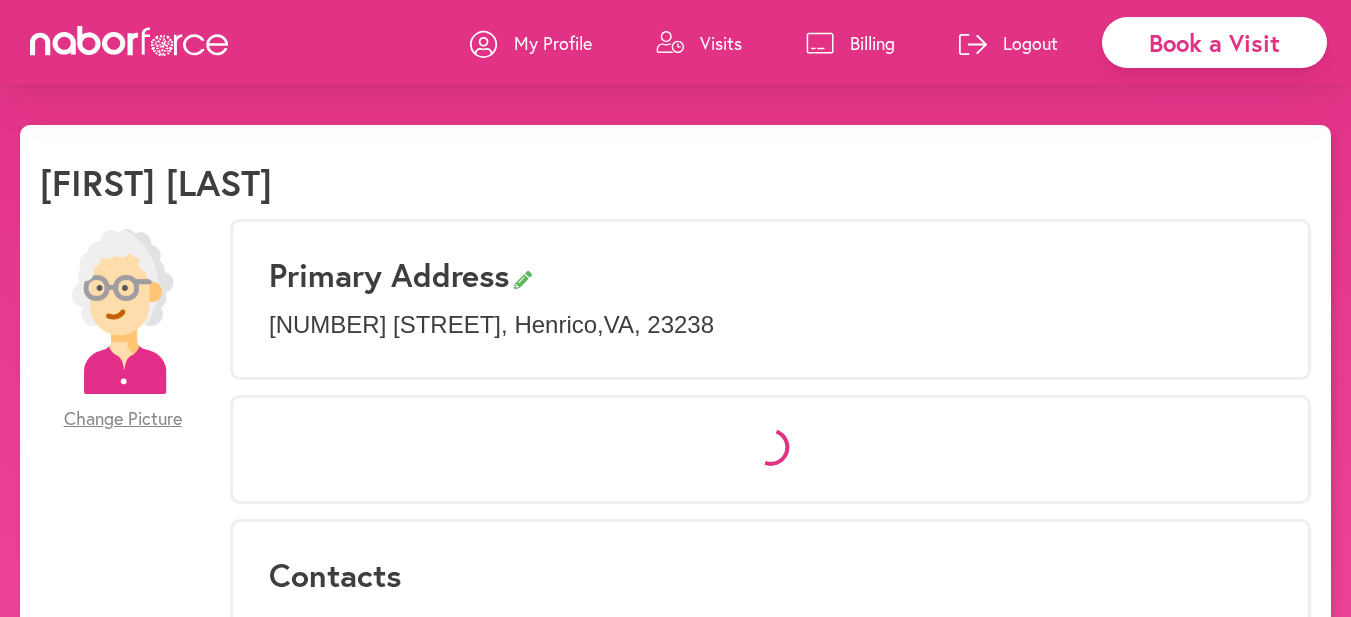 select on "*" 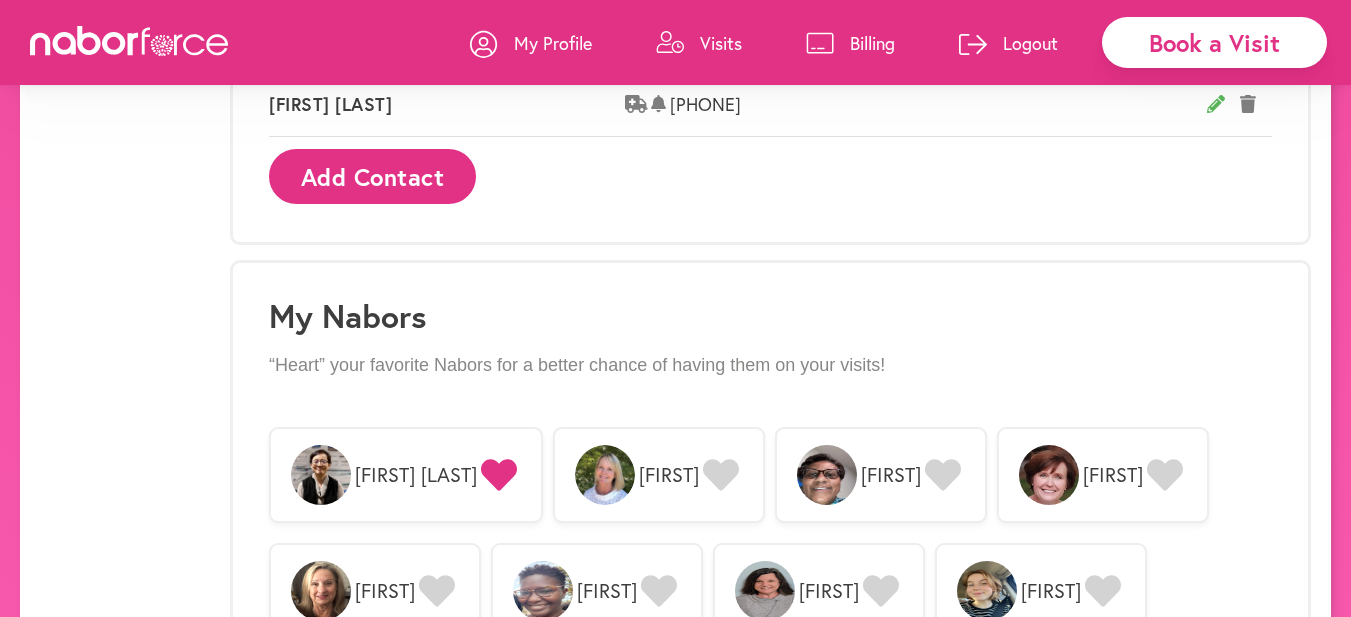 scroll, scrollTop: 1600, scrollLeft: 0, axis: vertical 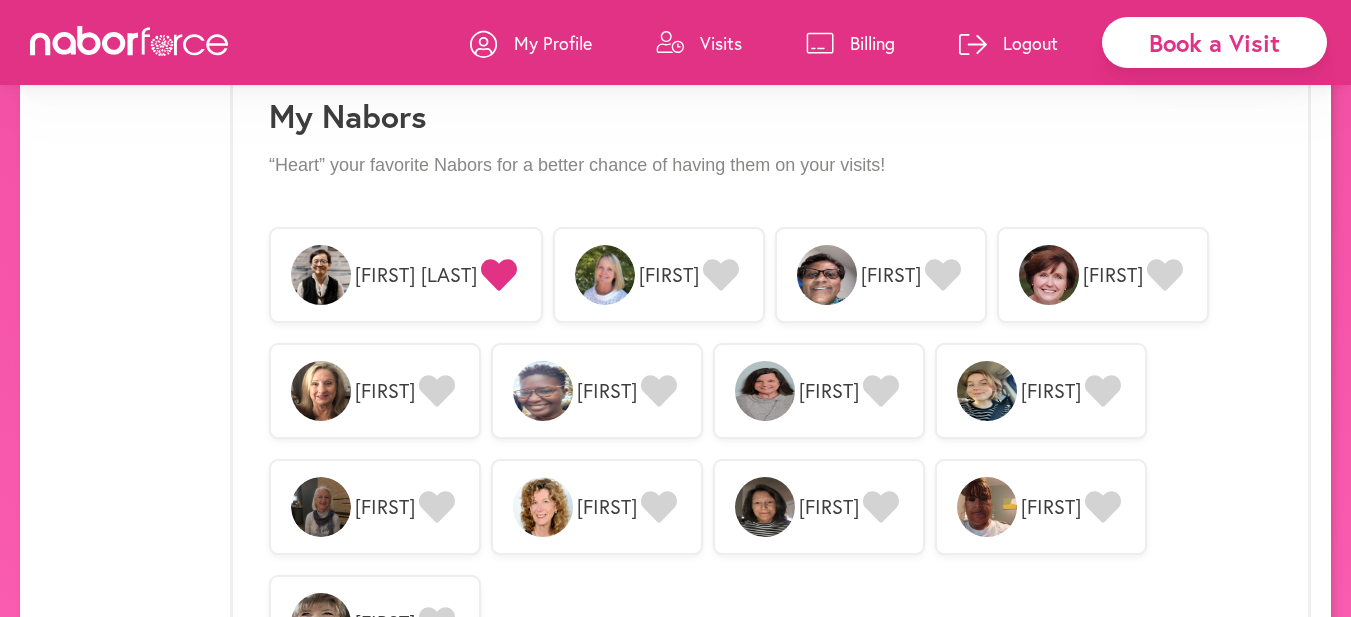 click 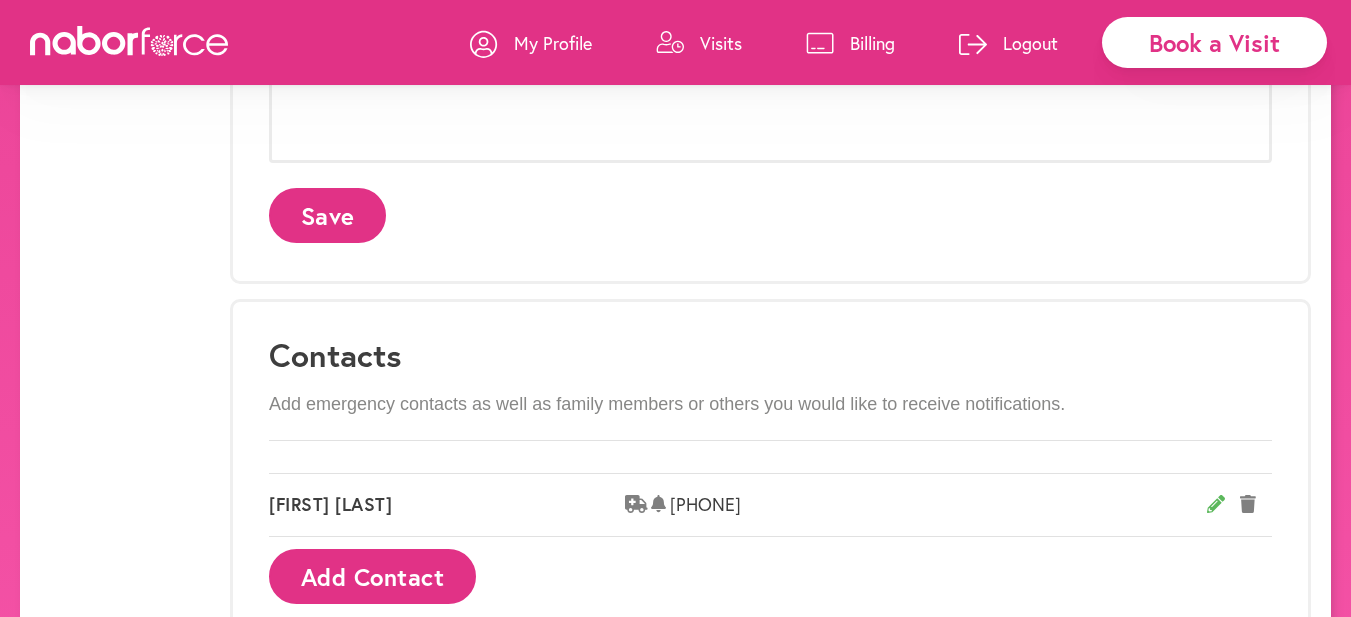 scroll, scrollTop: 700, scrollLeft: 0, axis: vertical 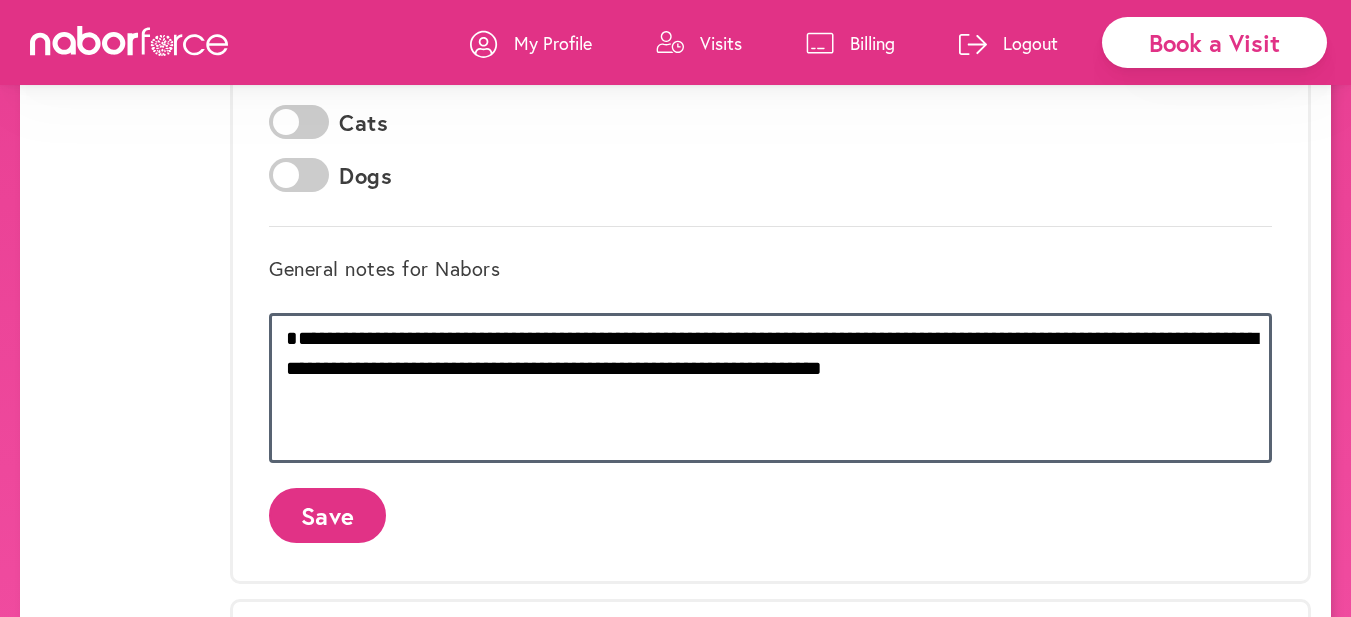 click on "**********" at bounding box center [770, 388] 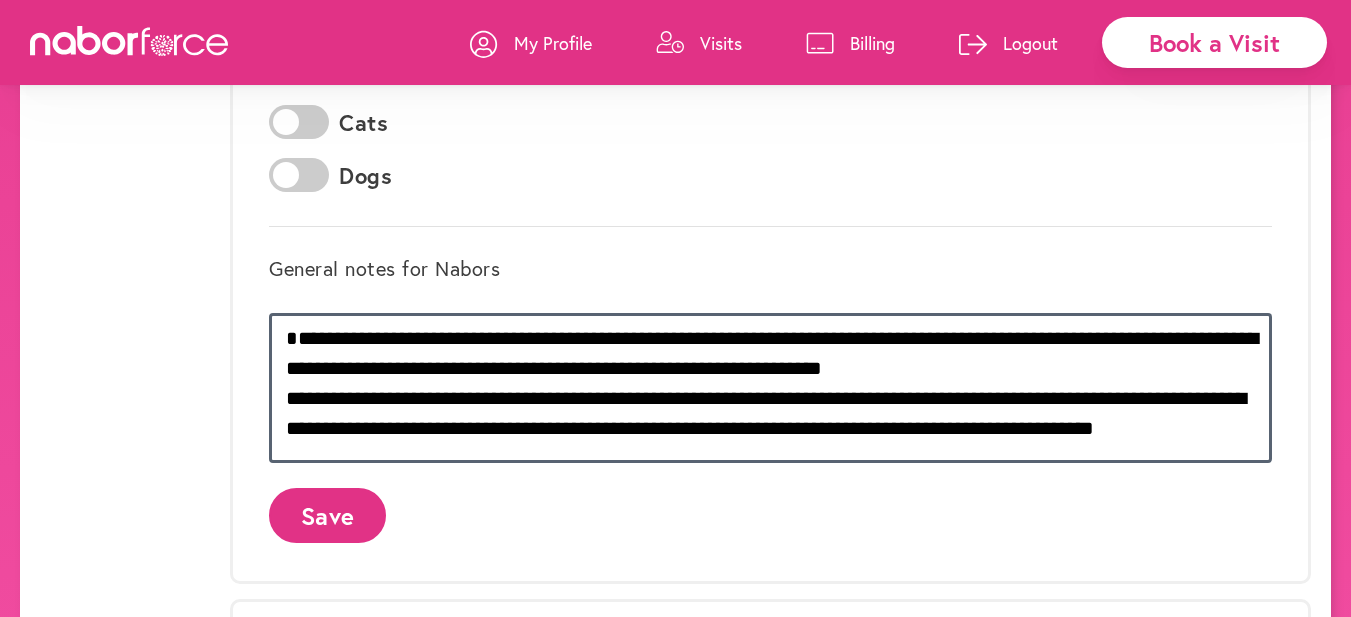 scroll, scrollTop: 41, scrollLeft: 0, axis: vertical 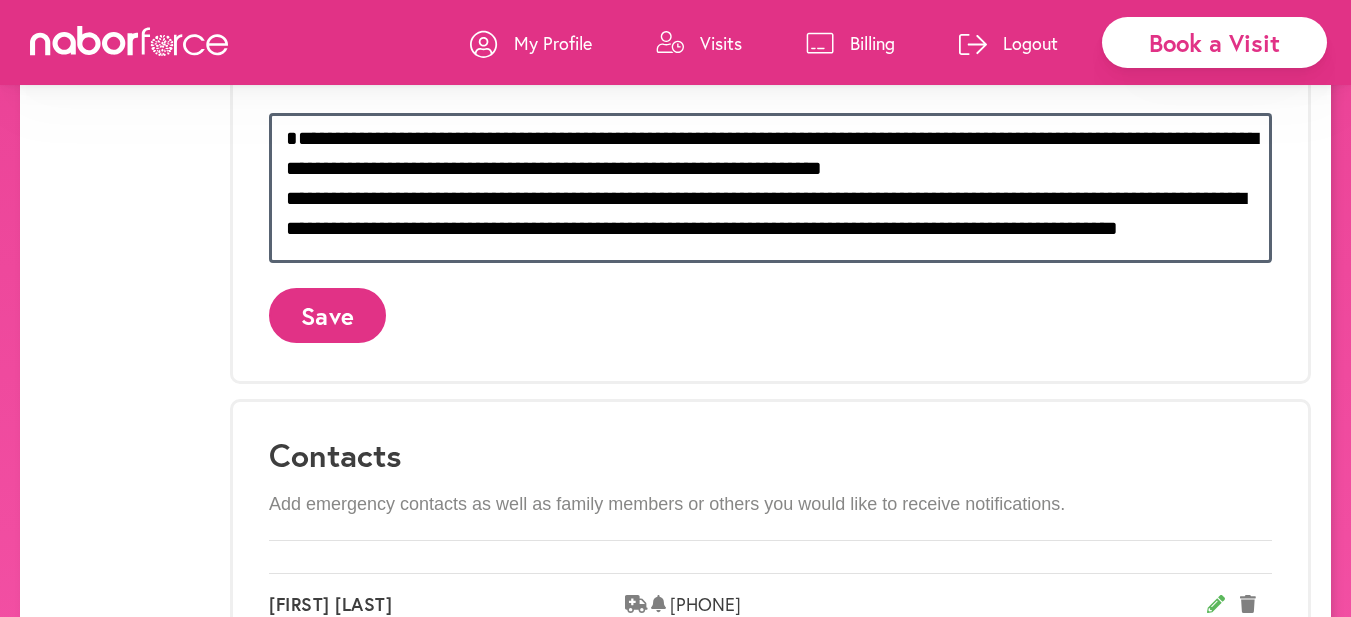 click on "**********" at bounding box center [770, 188] 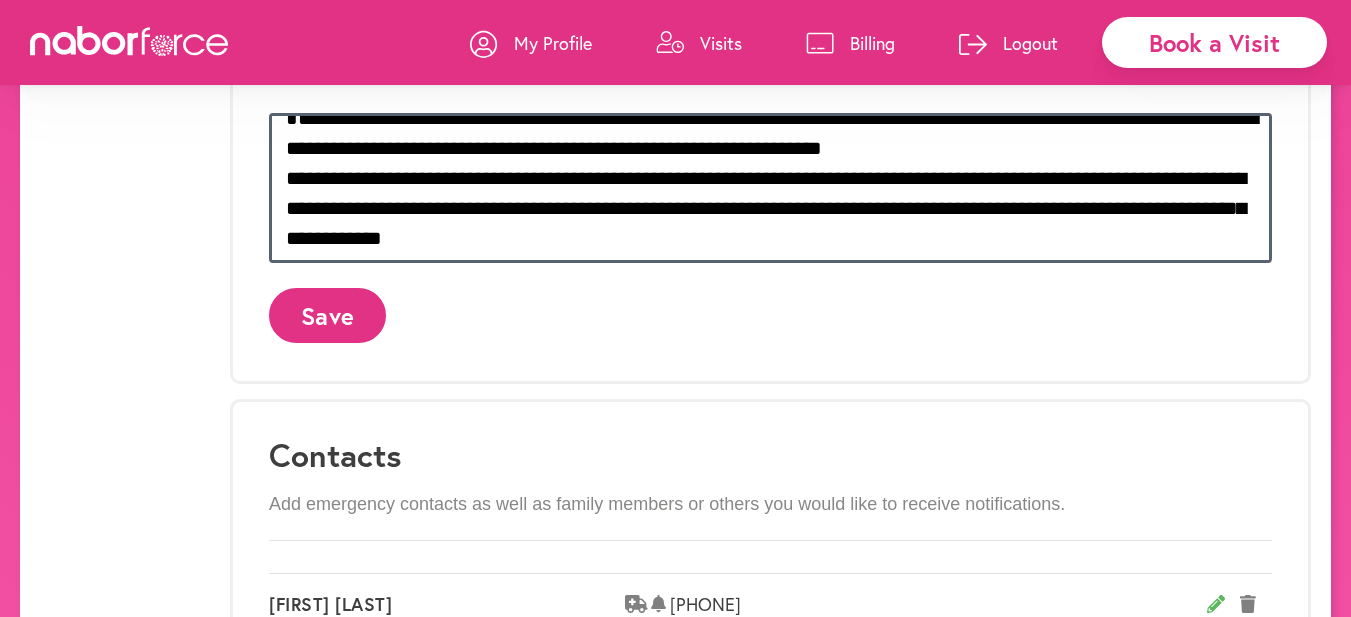 click on "**********" at bounding box center (770, 188) 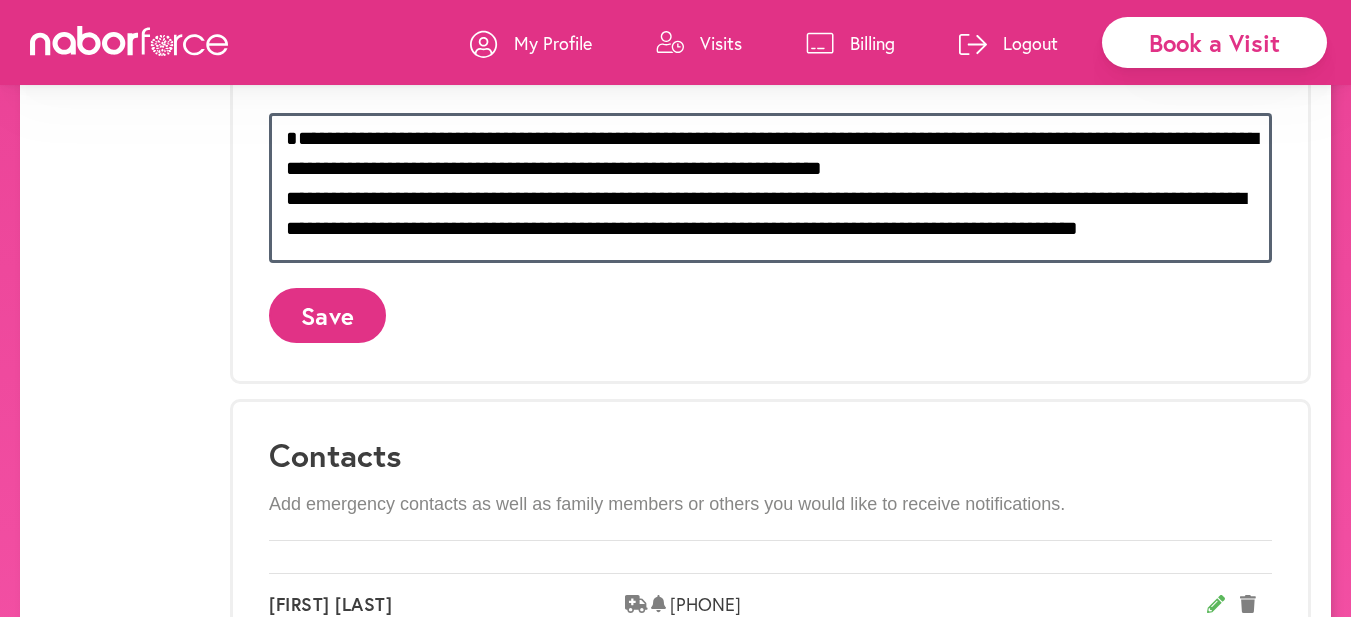 scroll, scrollTop: 20, scrollLeft: 0, axis: vertical 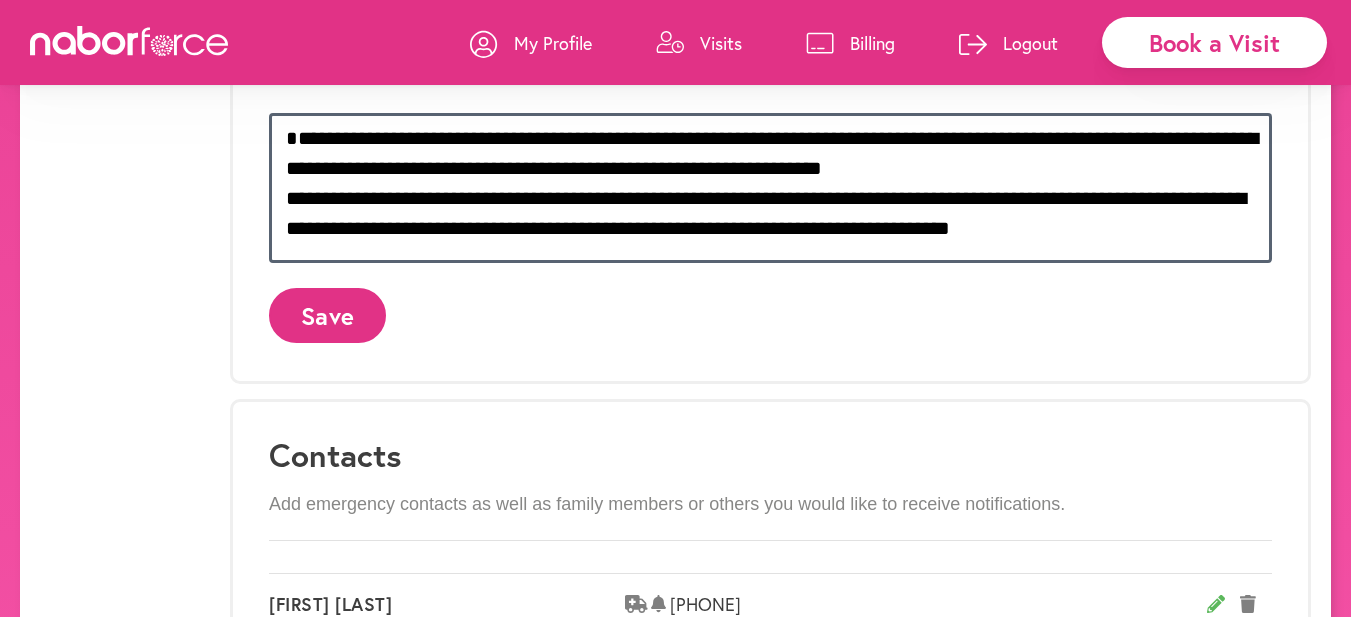 click on "**********" at bounding box center [770, 188] 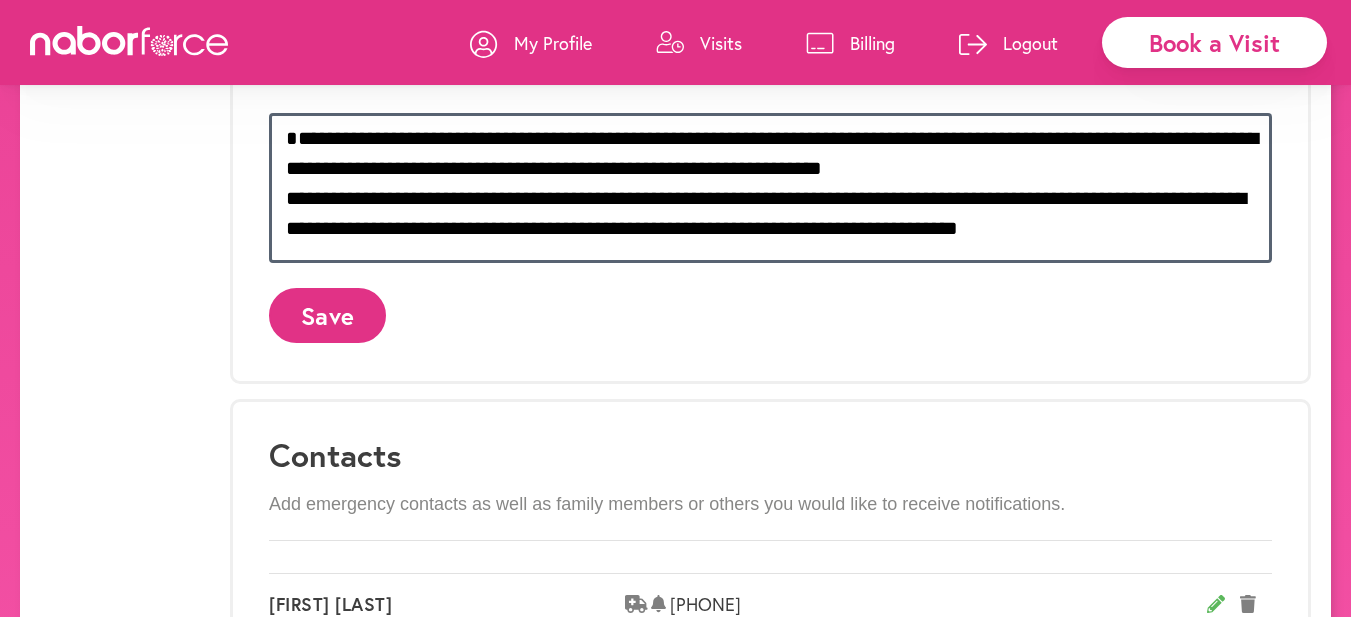 scroll, scrollTop: 41, scrollLeft: 0, axis: vertical 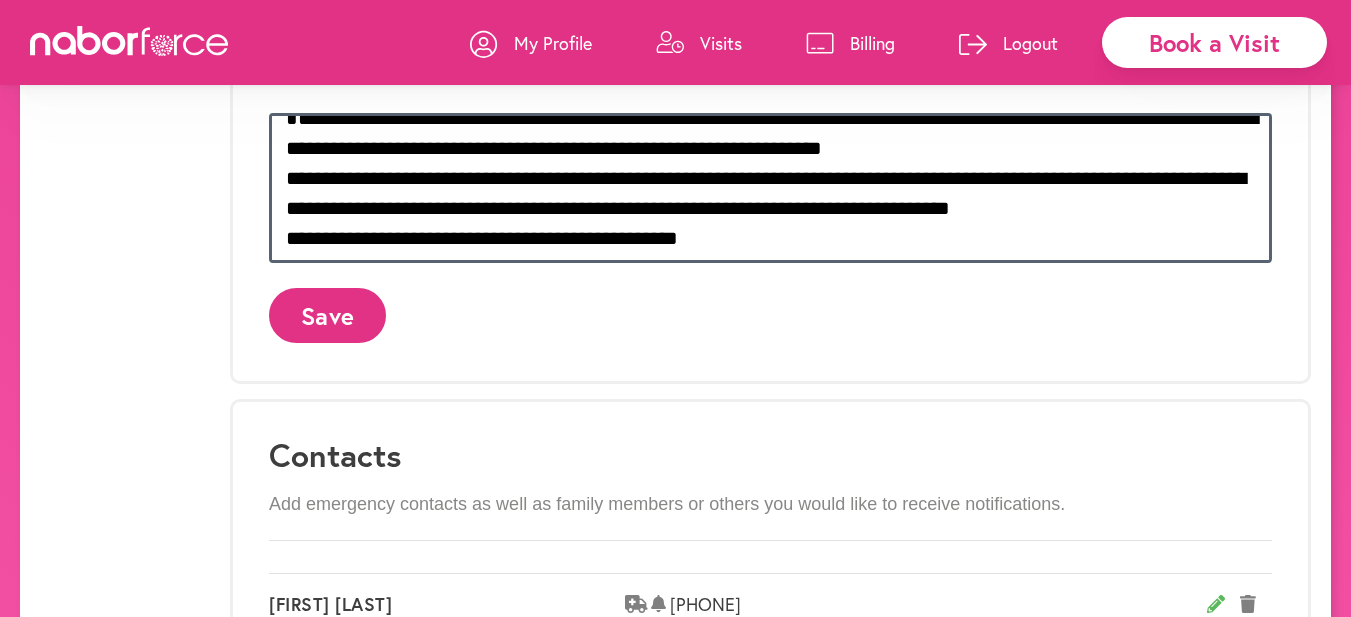 click on "**********" at bounding box center (770, 188) 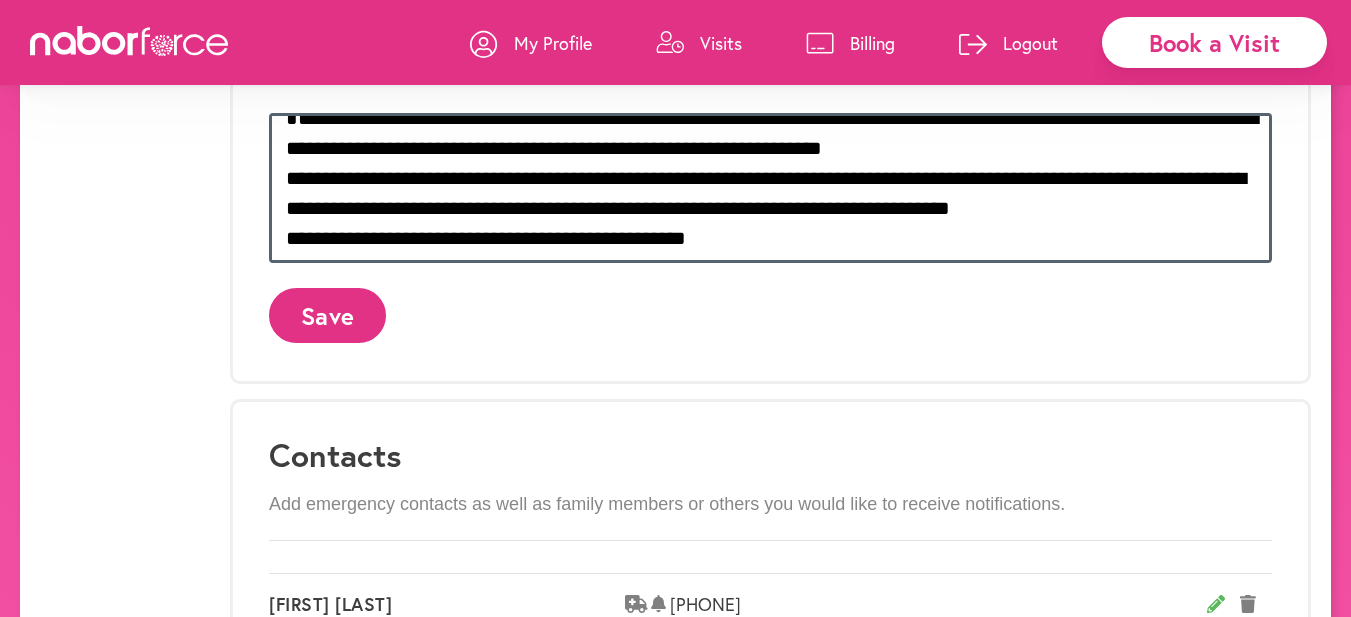 click on "**********" at bounding box center [770, 188] 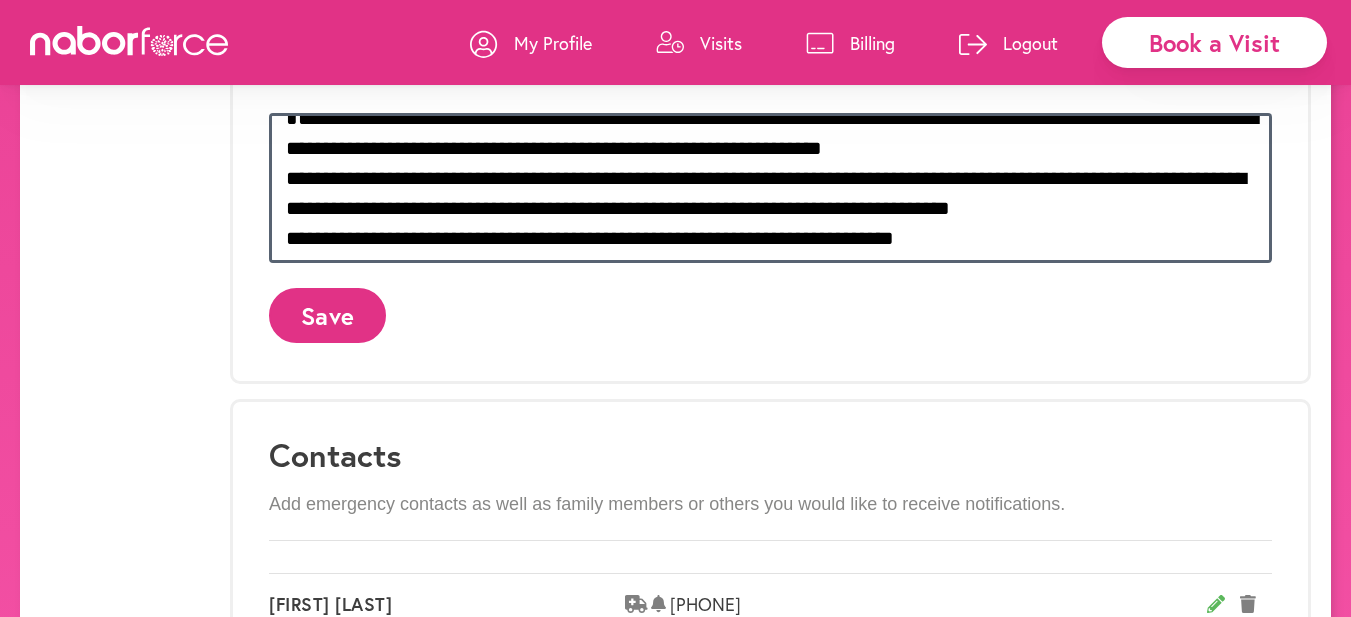 type on "**********" 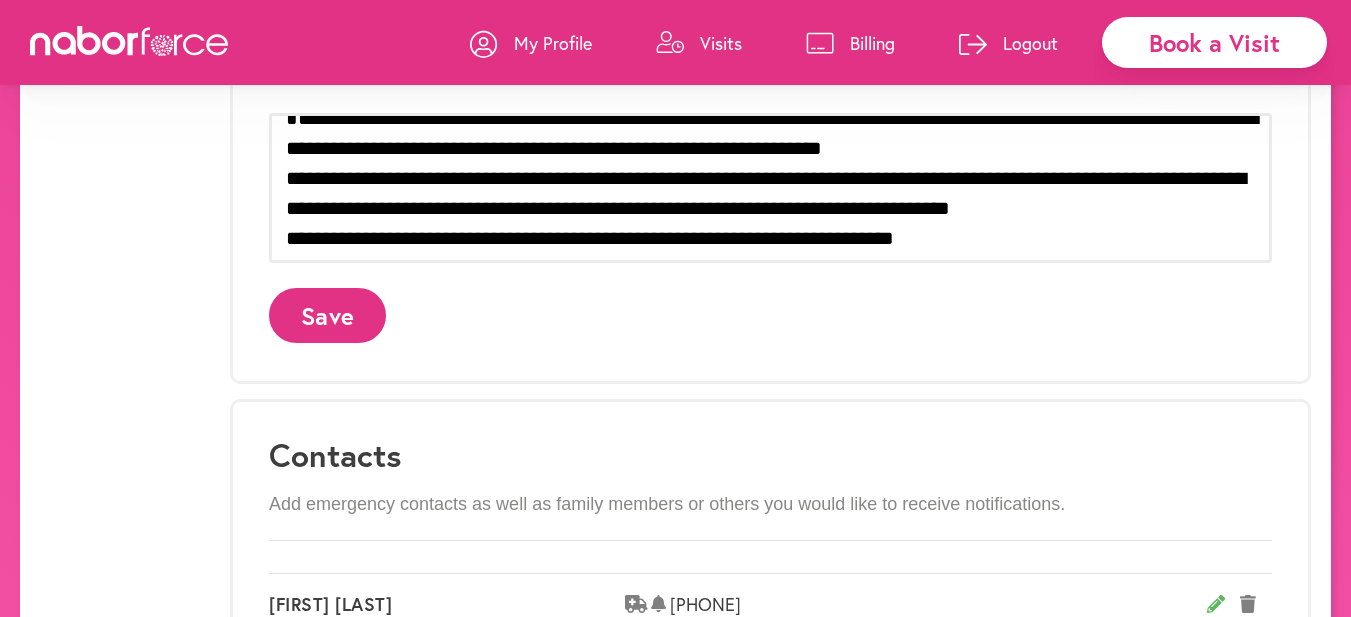 click on "Save" 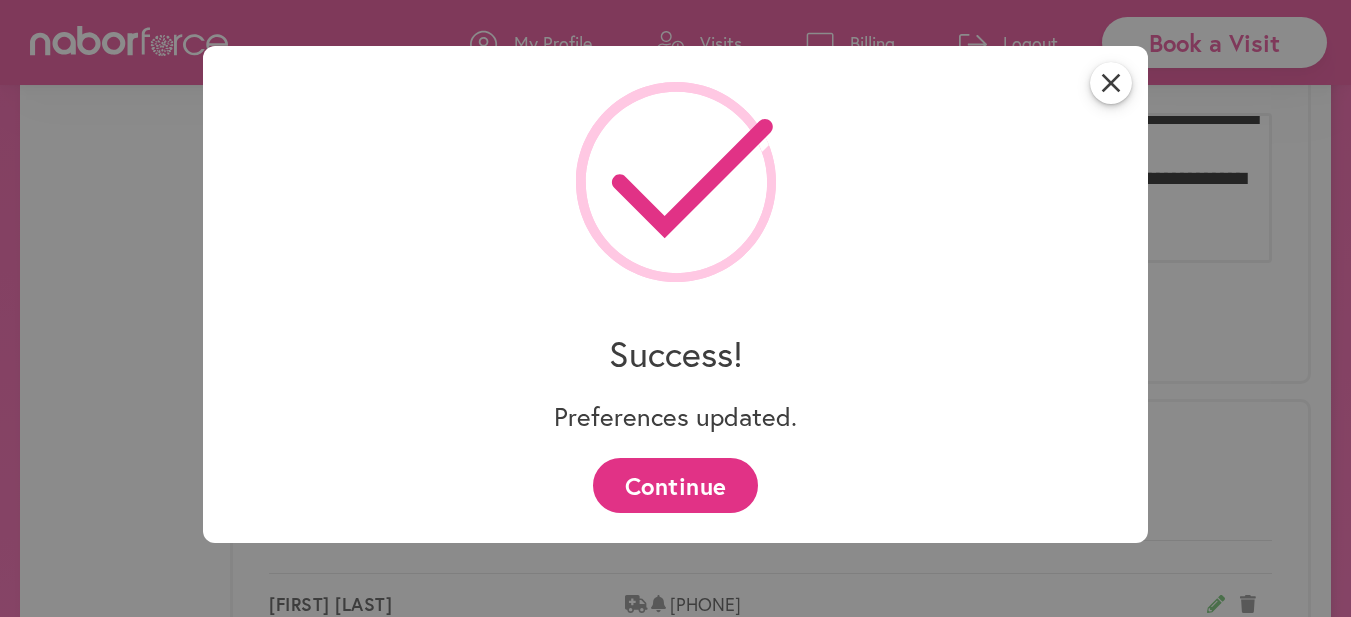 scroll, scrollTop: 0, scrollLeft: 0, axis: both 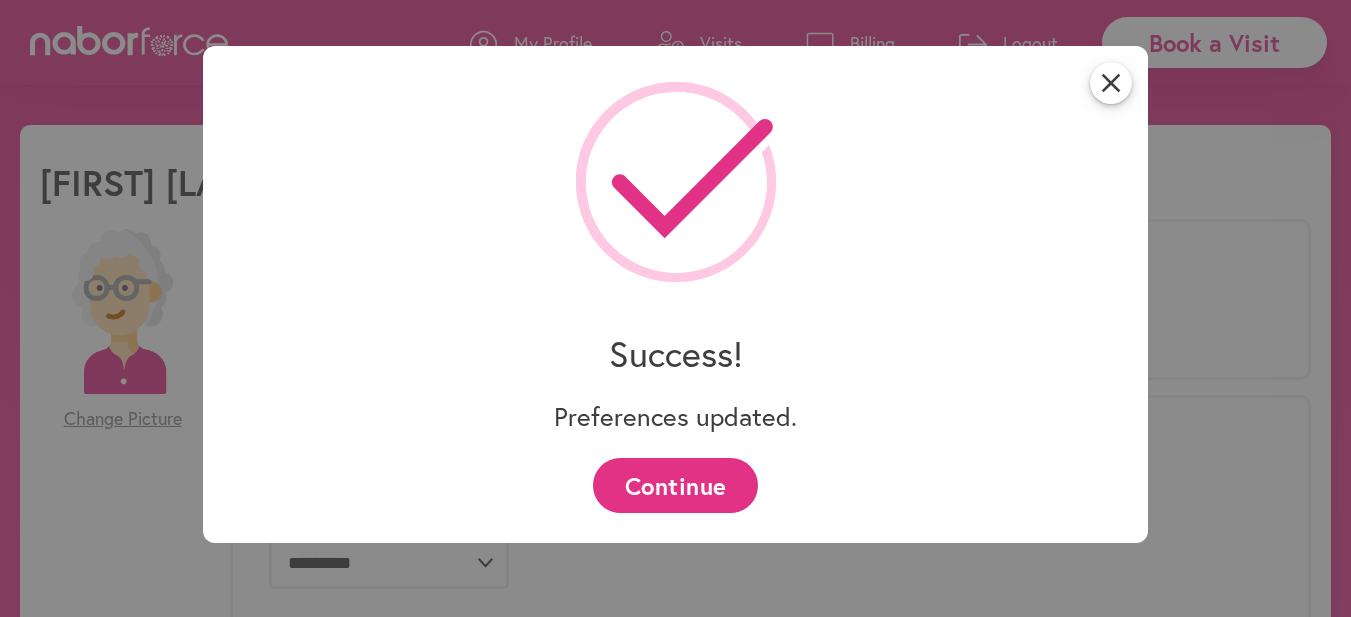 click on "Continue" at bounding box center [675, 485] 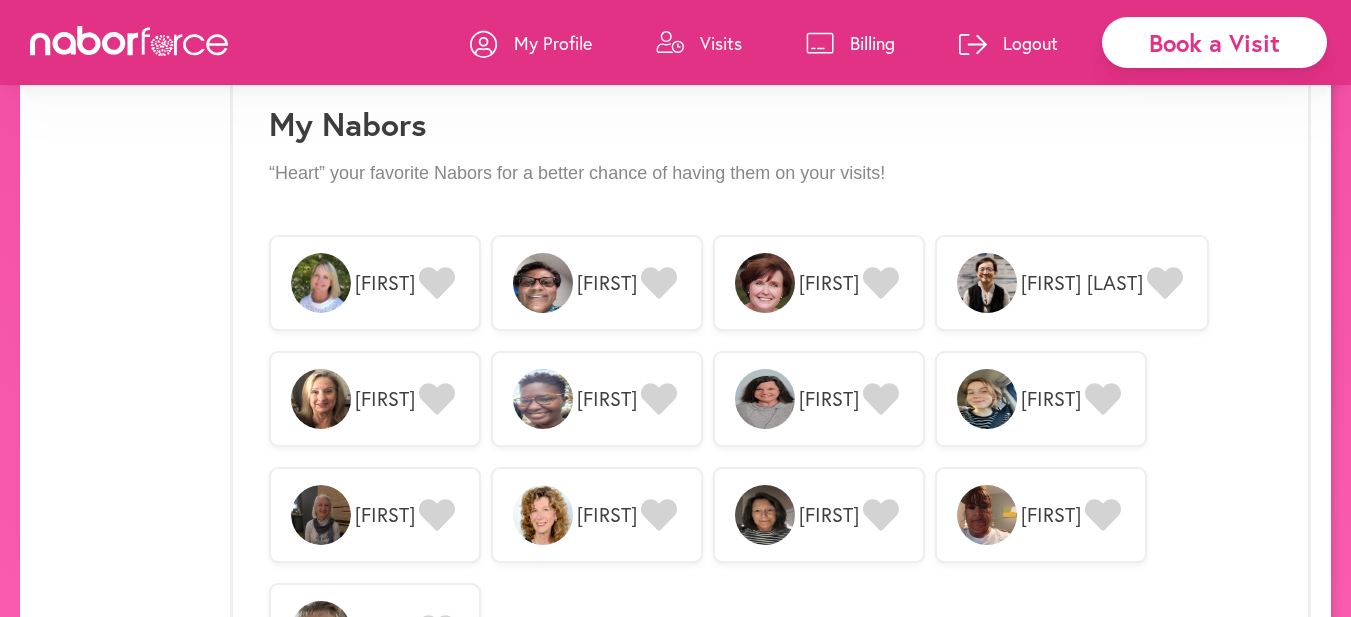 scroll, scrollTop: 992, scrollLeft: 0, axis: vertical 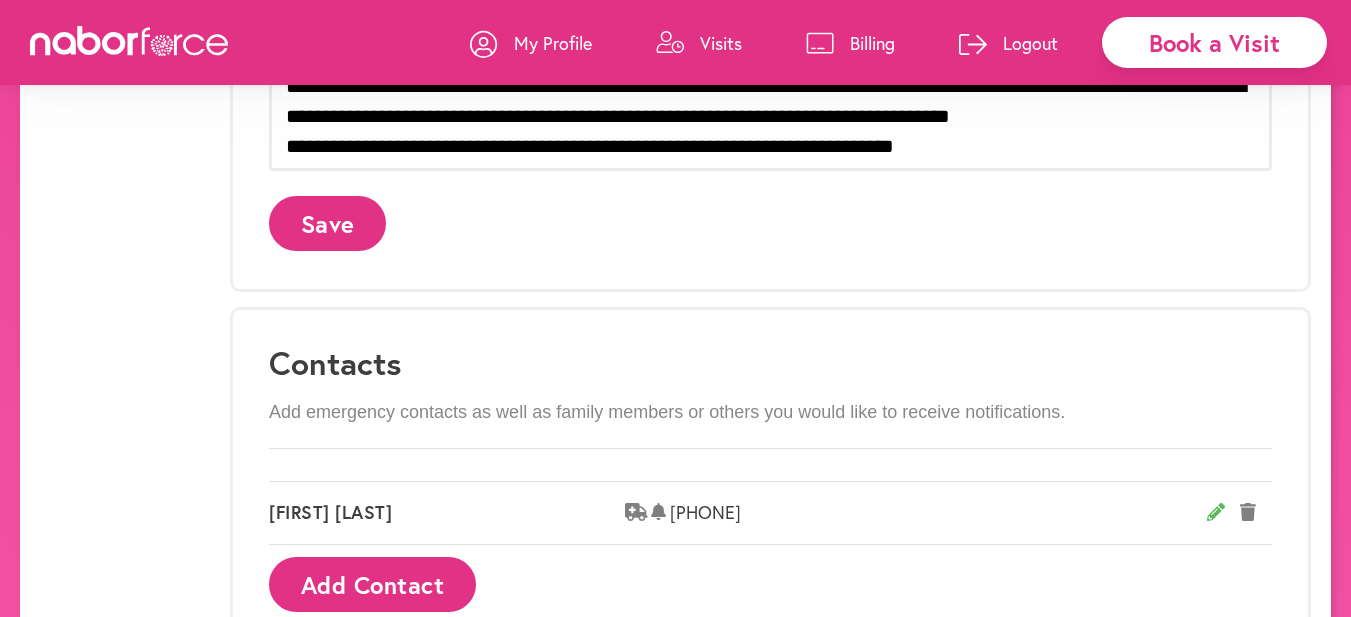 click on "Visits" at bounding box center (721, 43) 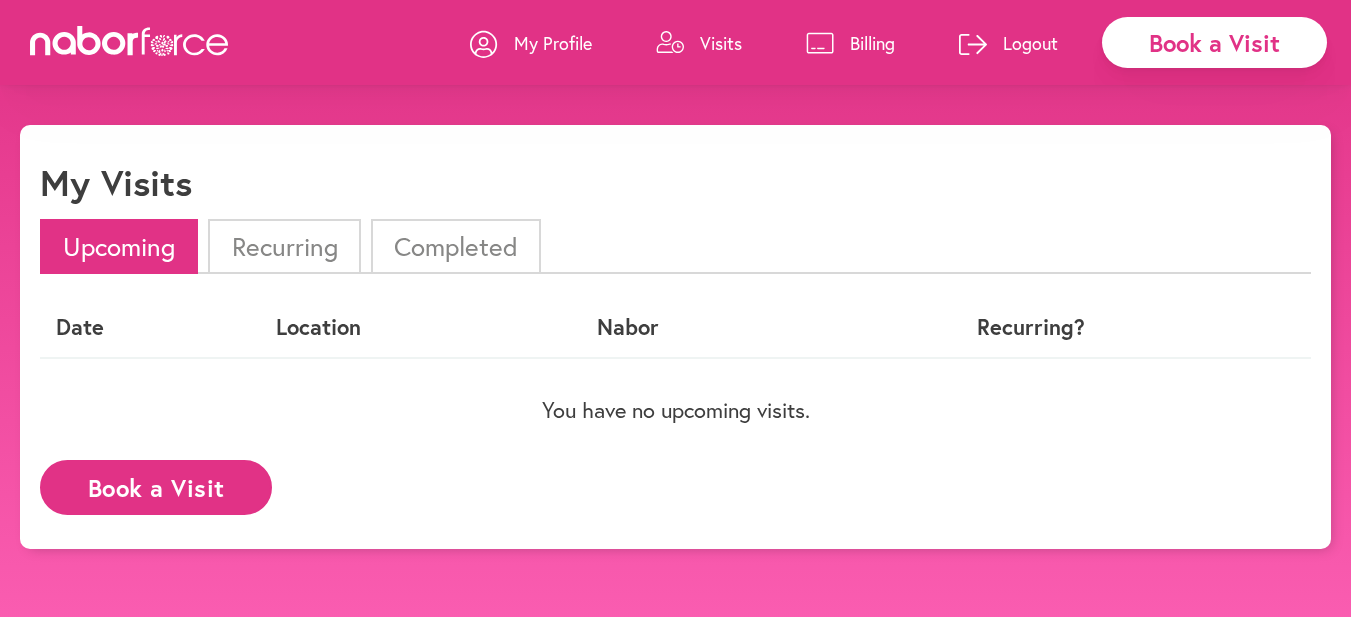 click on "Completed" at bounding box center (456, 246) 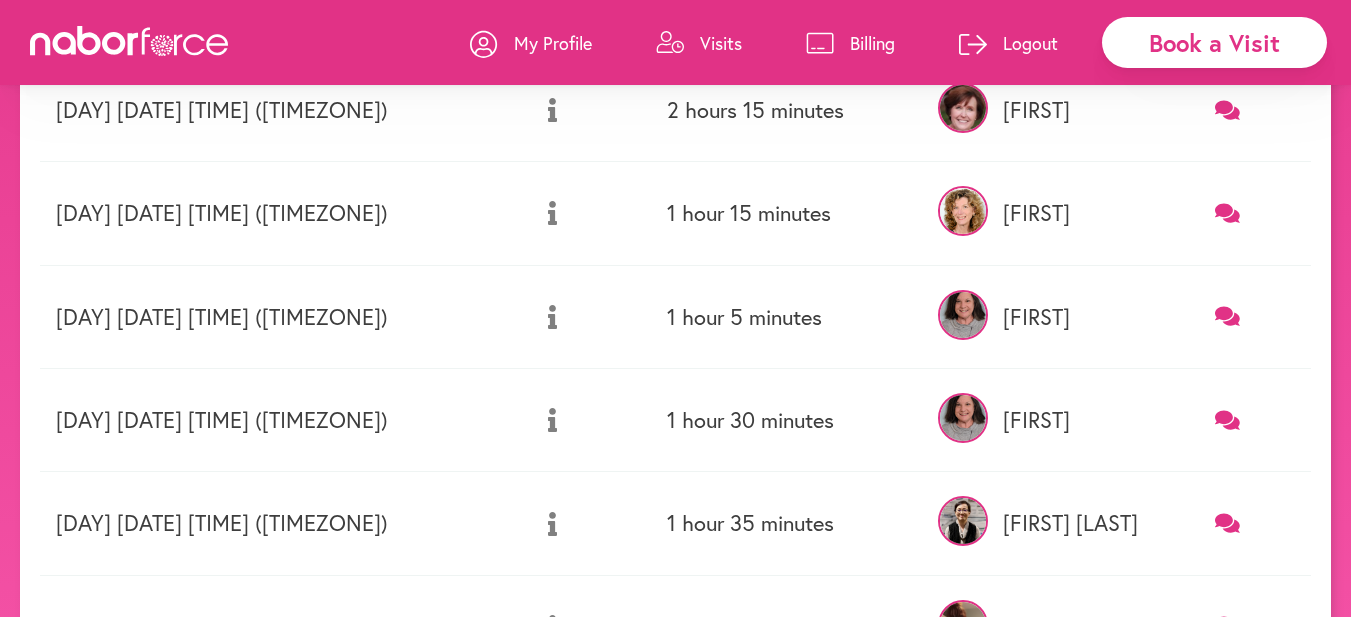 scroll, scrollTop: 0, scrollLeft: 0, axis: both 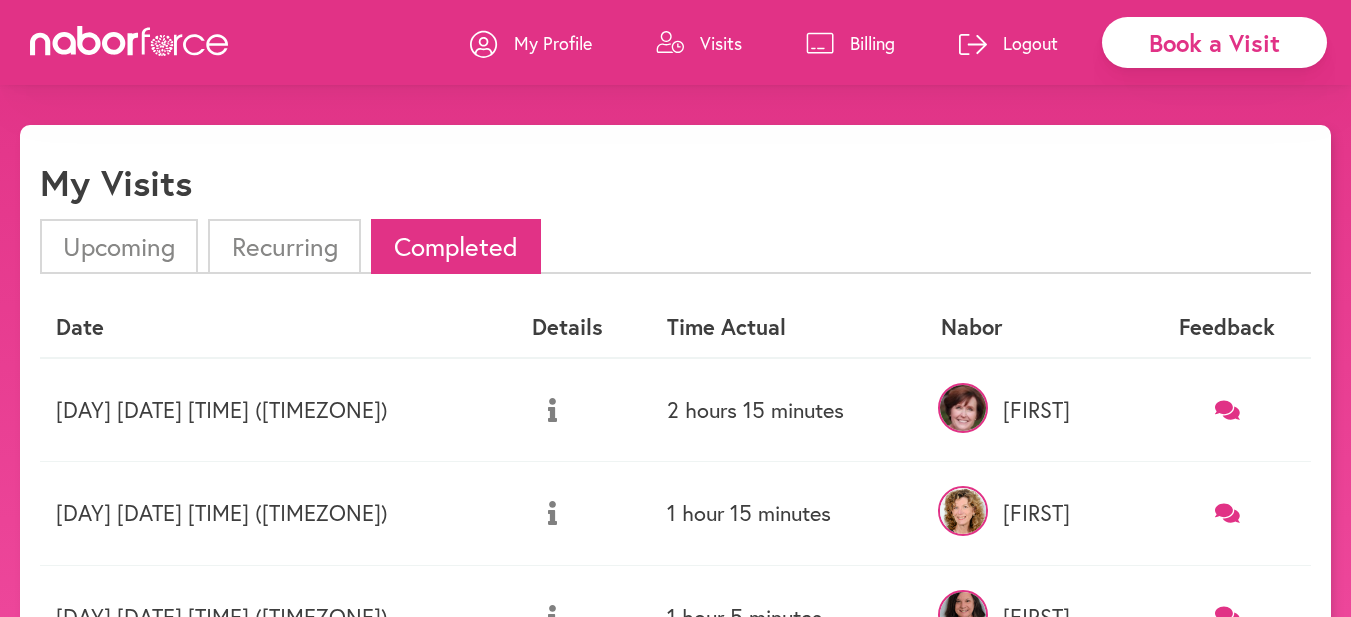 click on "Upcoming" at bounding box center [119, 246] 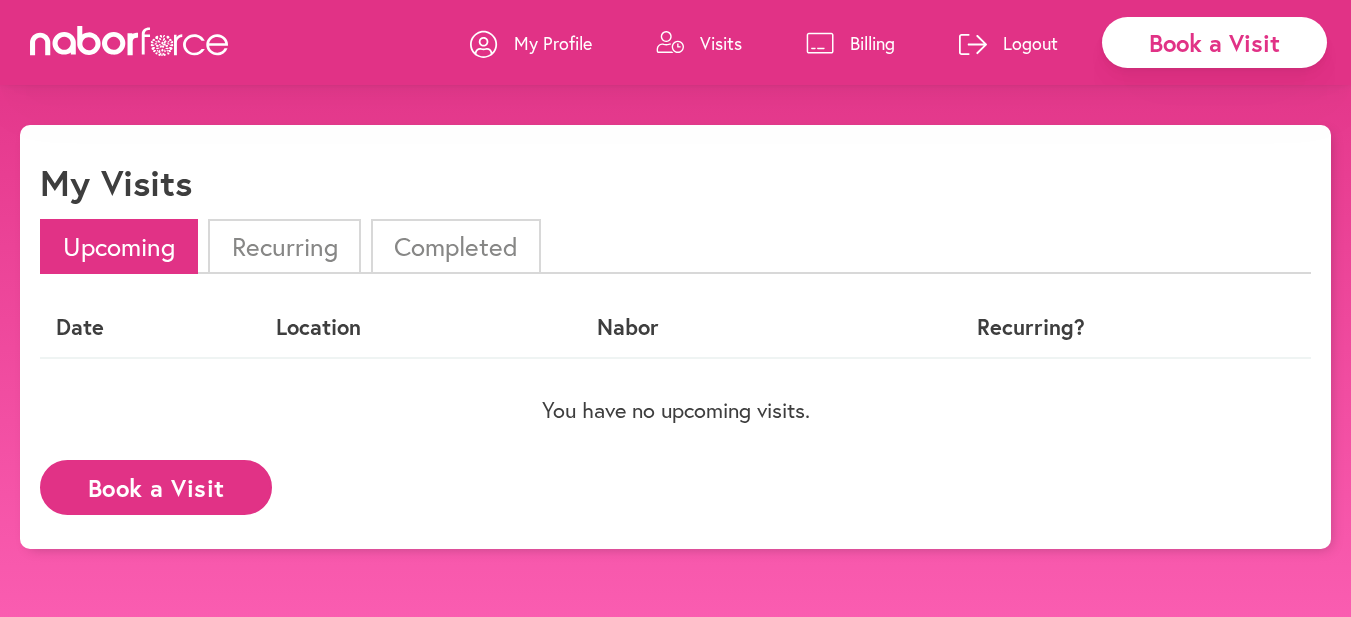 click on "Book a Visit" at bounding box center (156, 487) 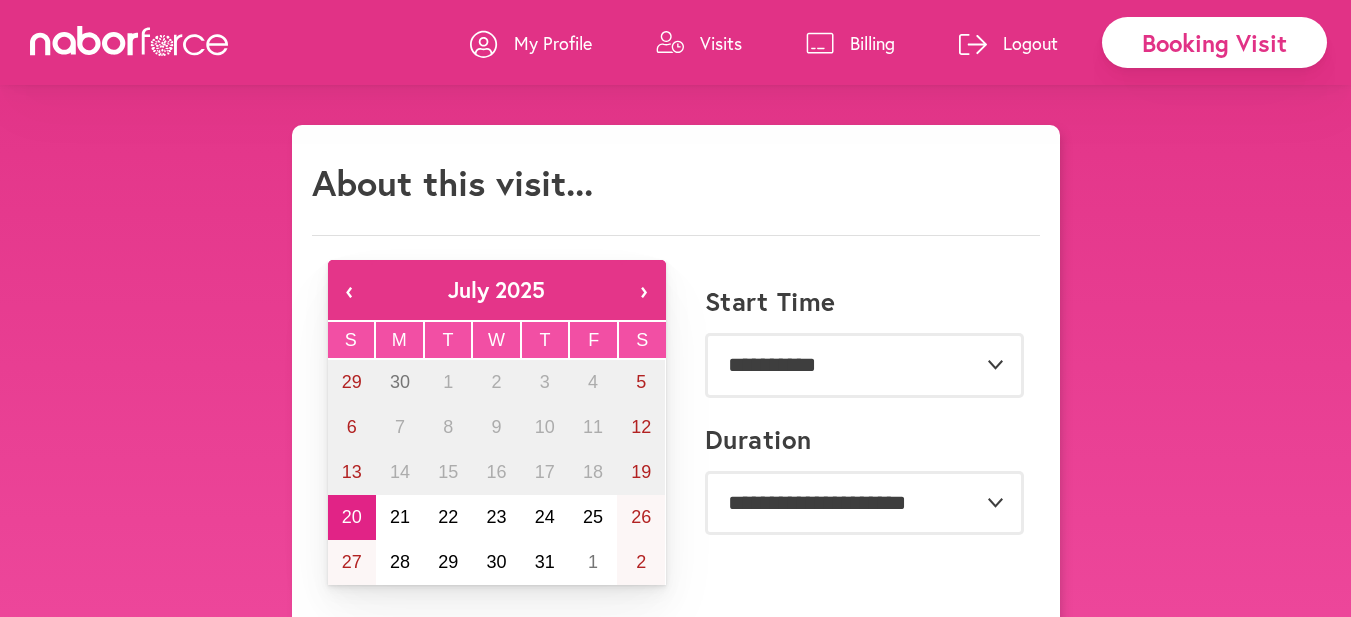 scroll, scrollTop: 100, scrollLeft: 0, axis: vertical 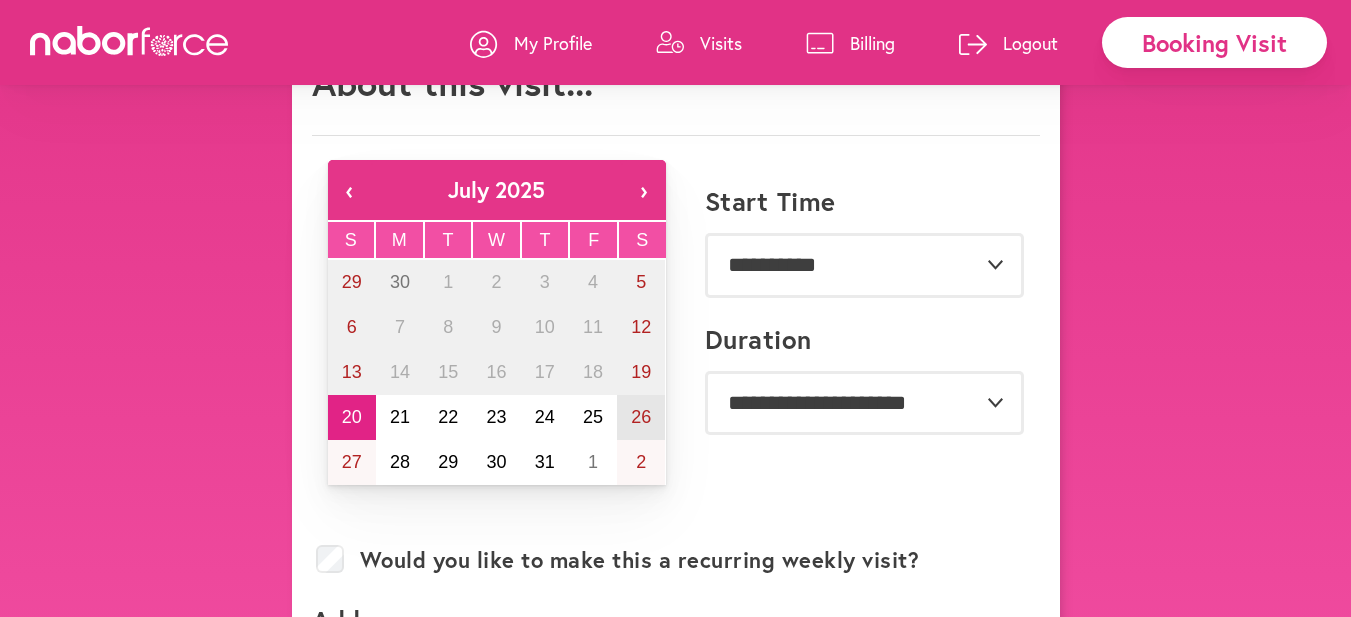 click on "26" at bounding box center [641, 417] 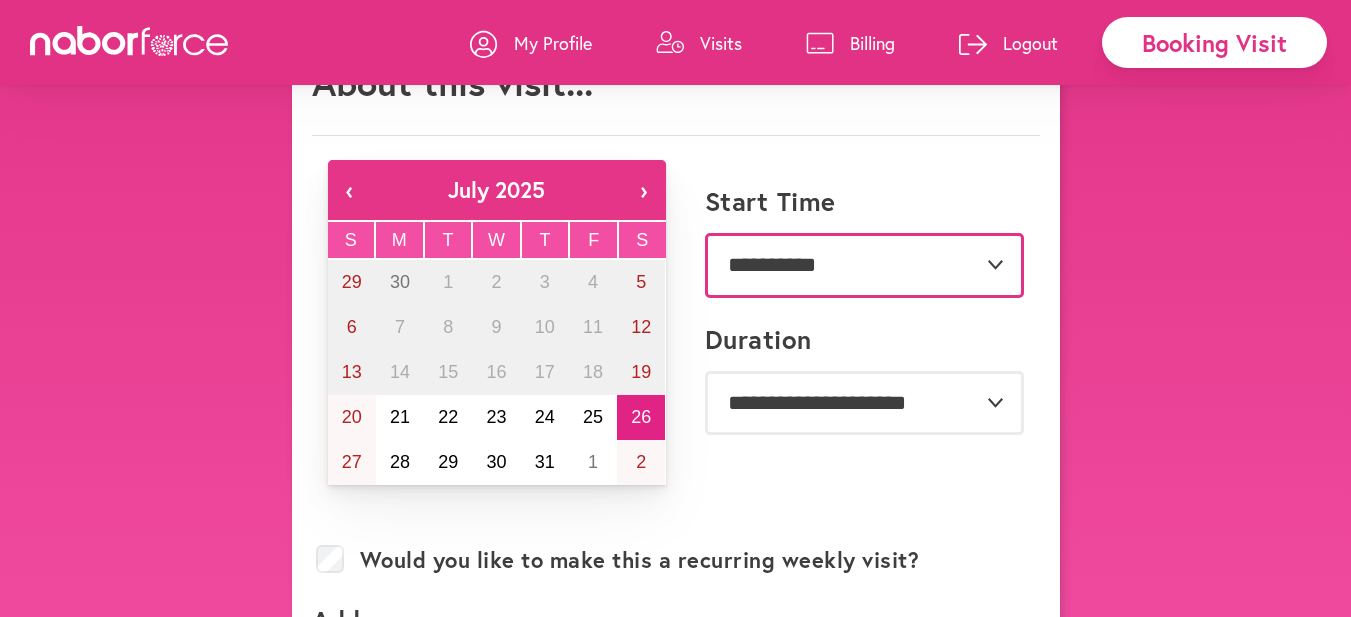 click on "**********" at bounding box center [864, 265] 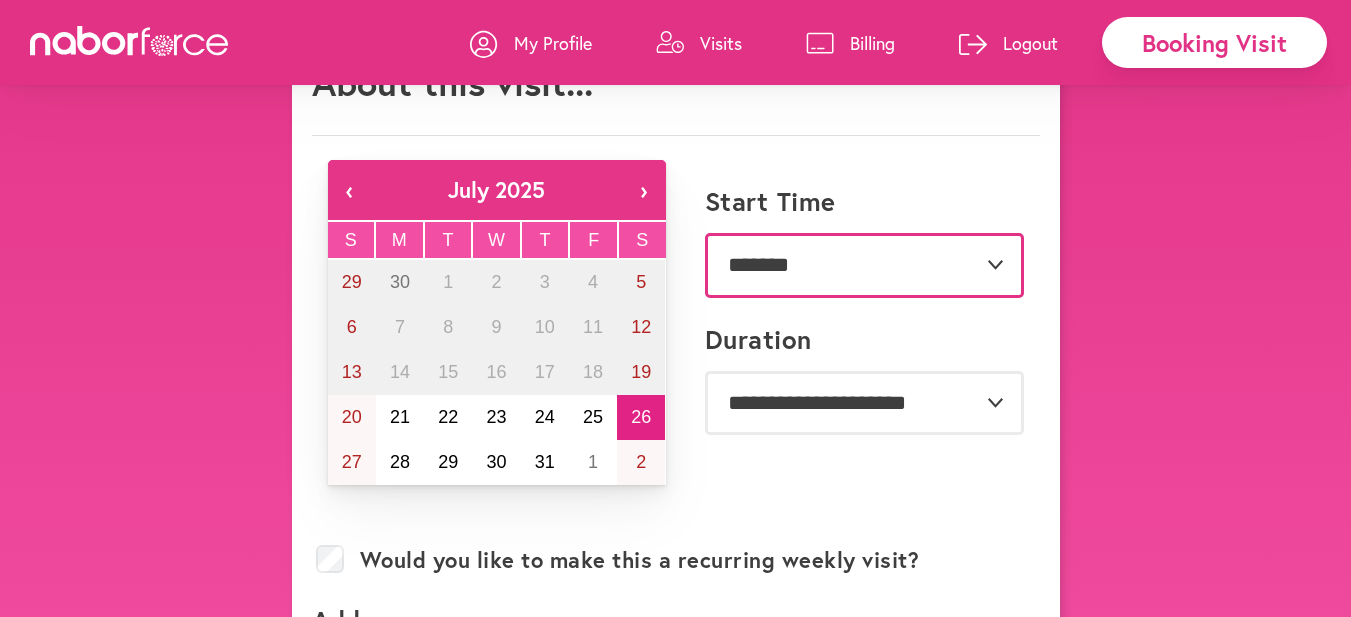 click on "**********" at bounding box center (864, 265) 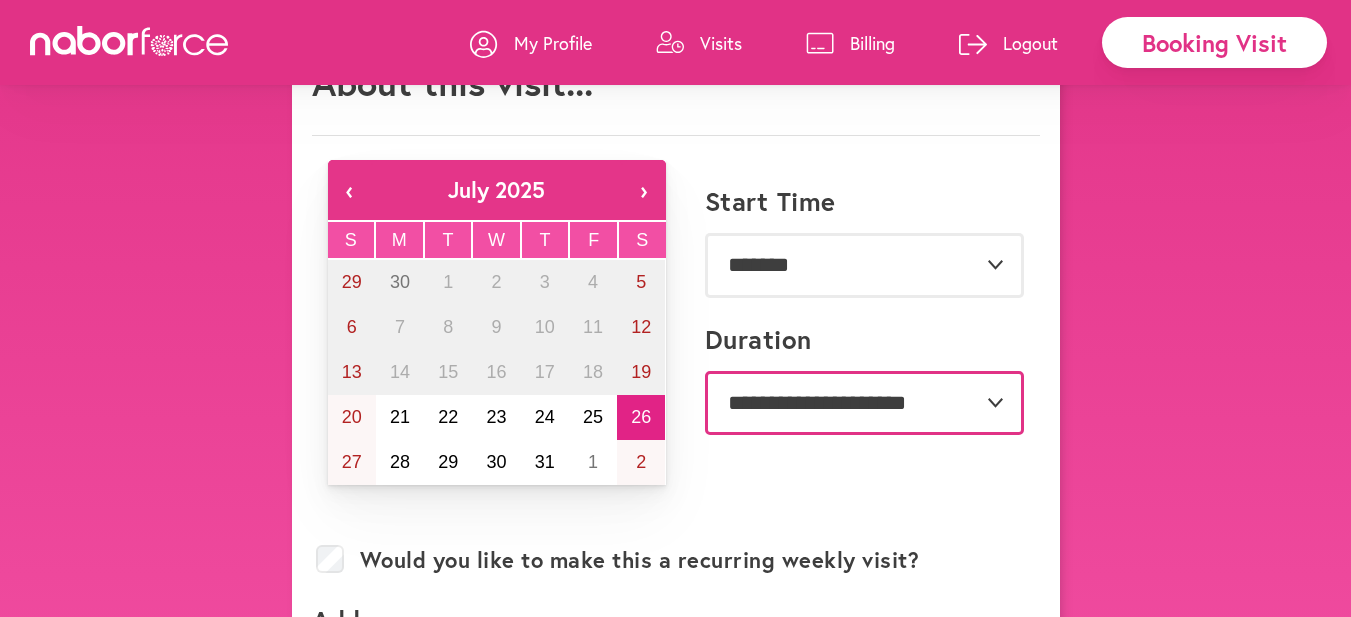 click on "**********" at bounding box center [864, 403] 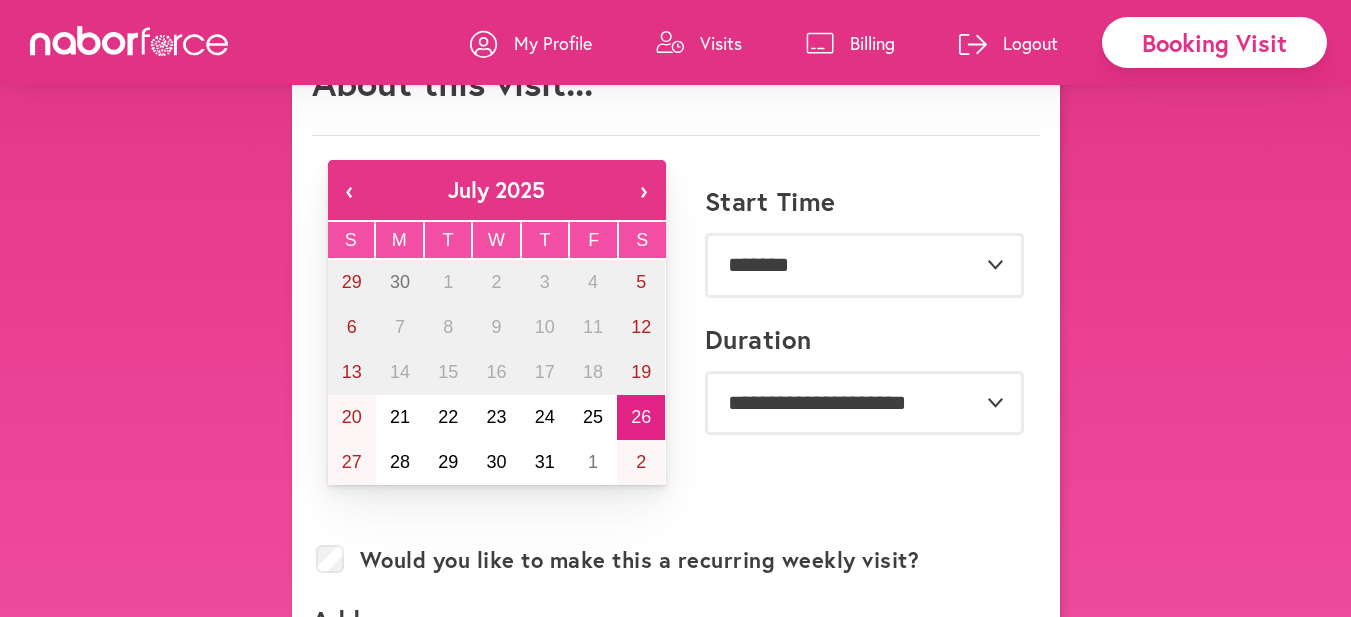 click on "**********" at bounding box center (855, 407) 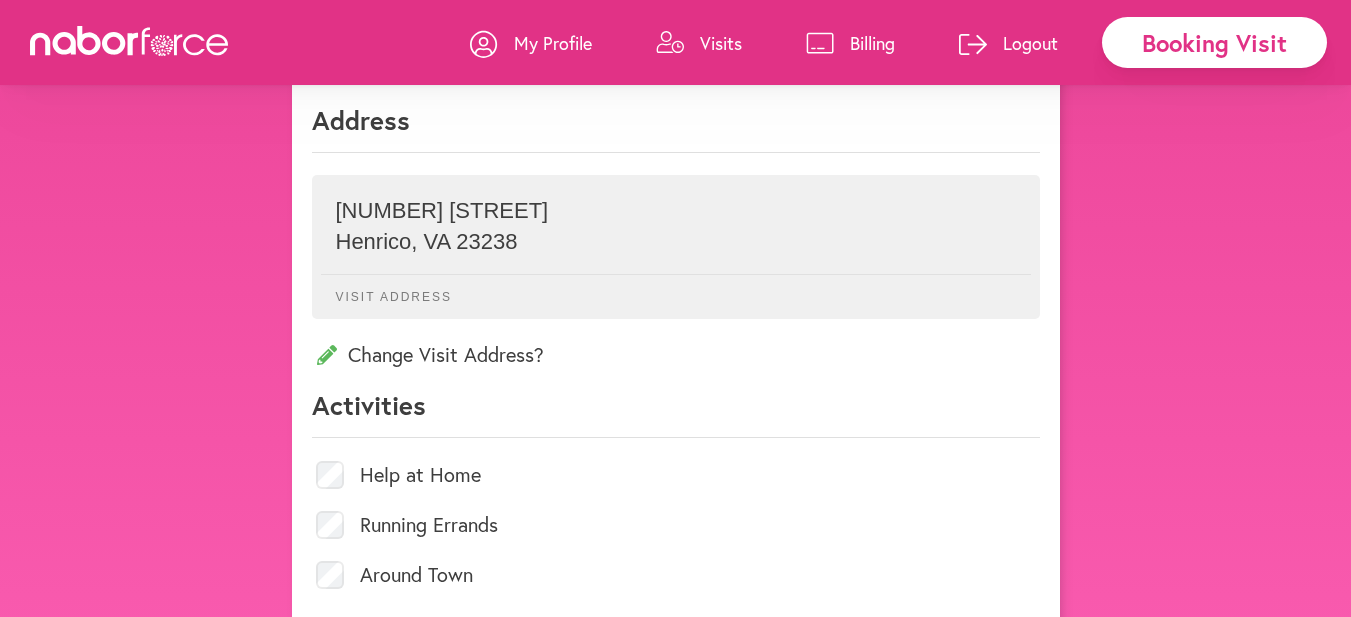 scroll, scrollTop: 700, scrollLeft: 0, axis: vertical 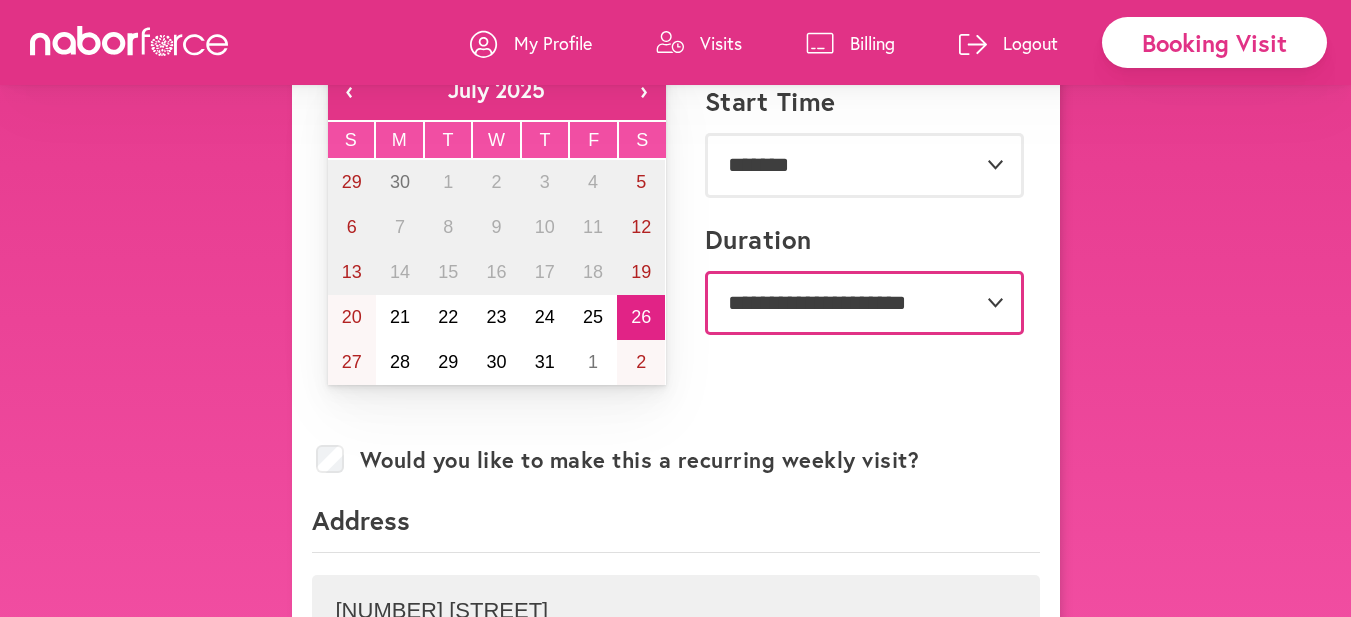 click on "**********" at bounding box center [864, 303] 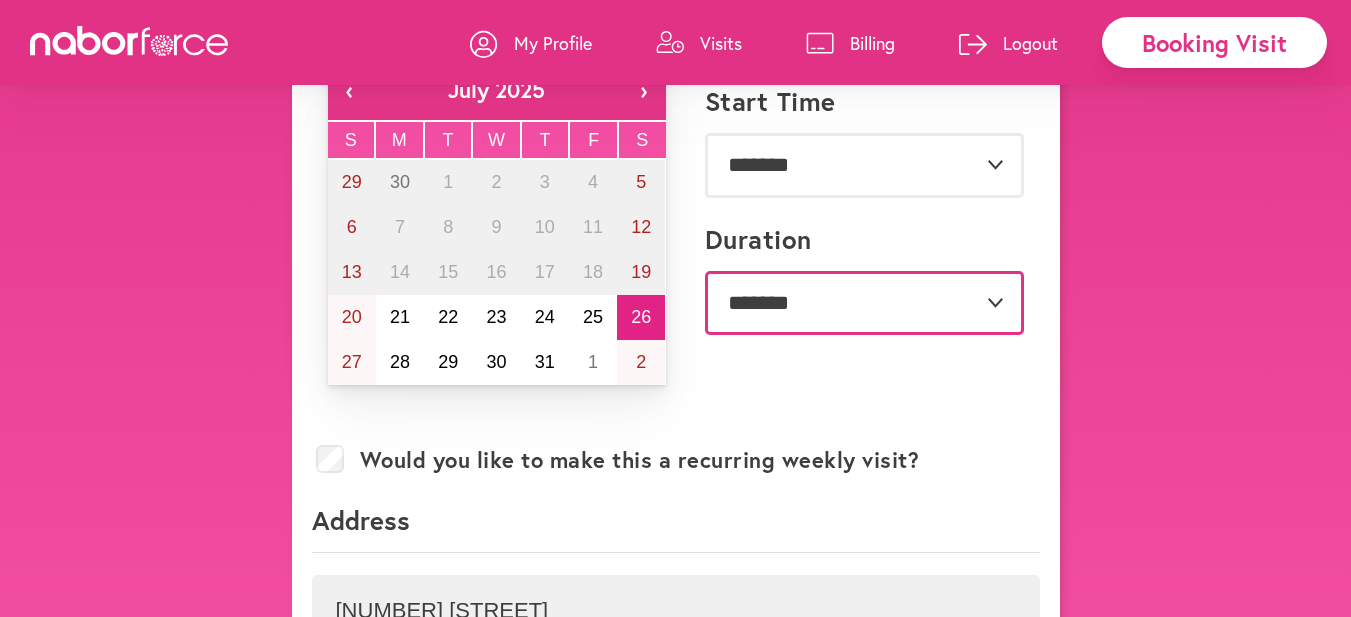 click on "**********" at bounding box center (864, 303) 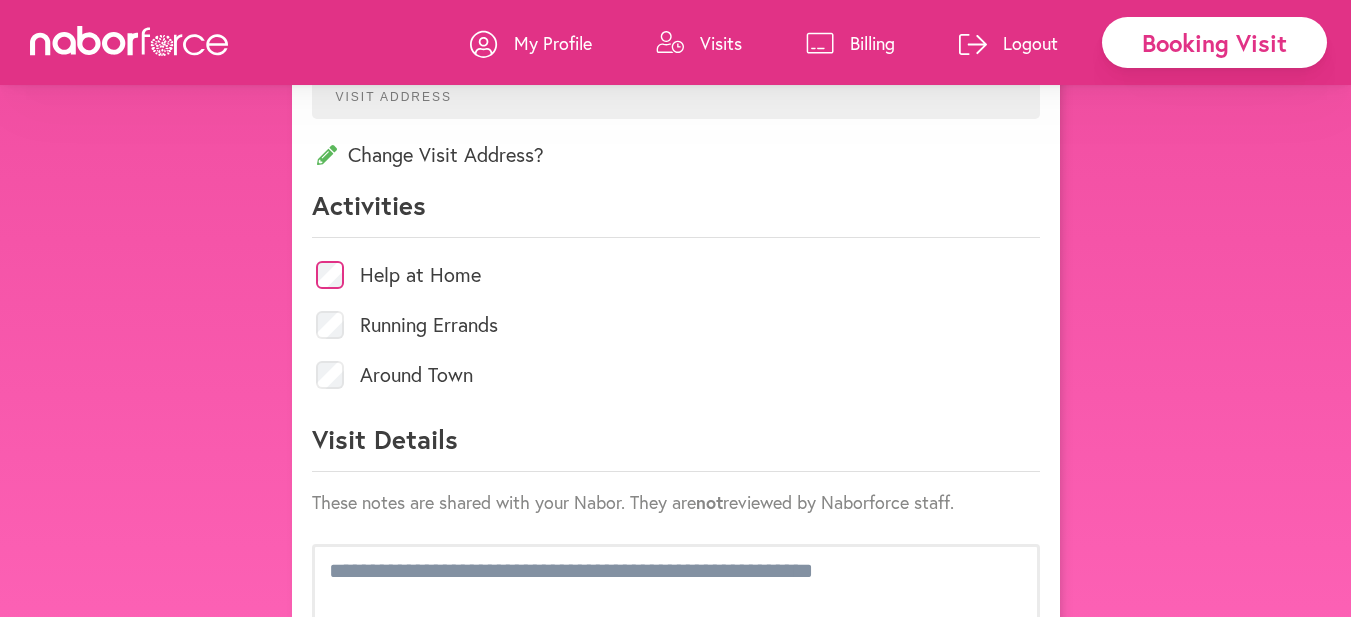 scroll, scrollTop: 945, scrollLeft: 0, axis: vertical 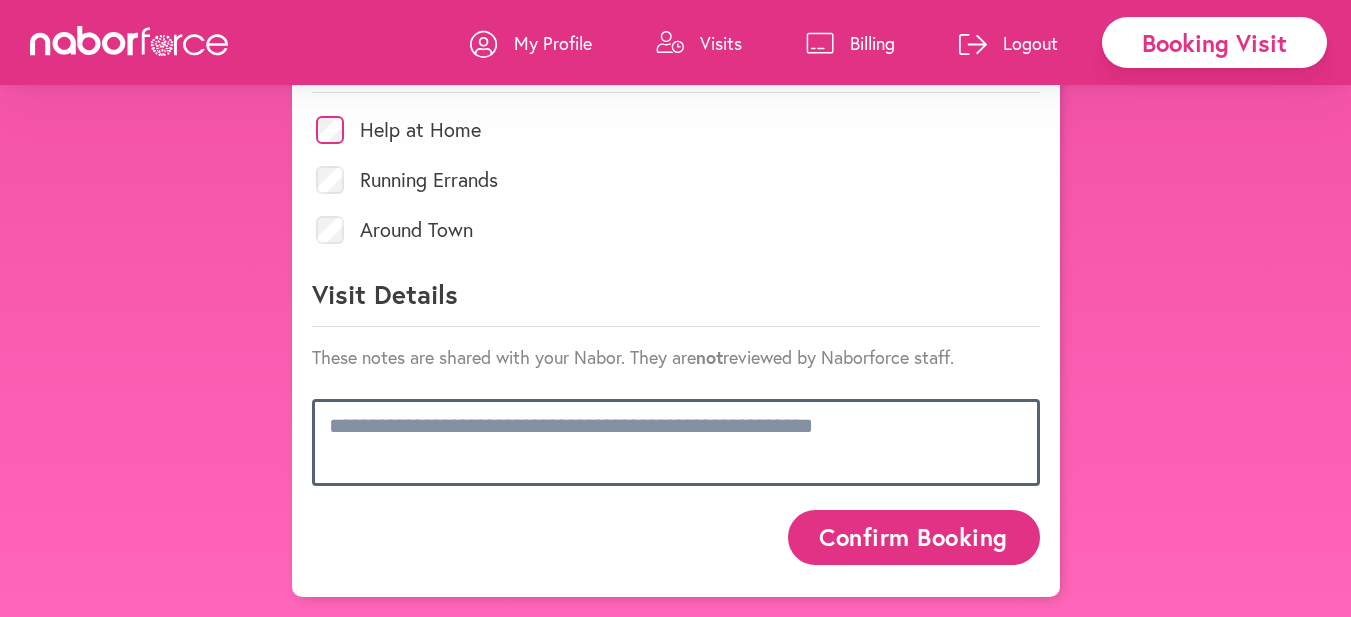 click at bounding box center [676, 442] 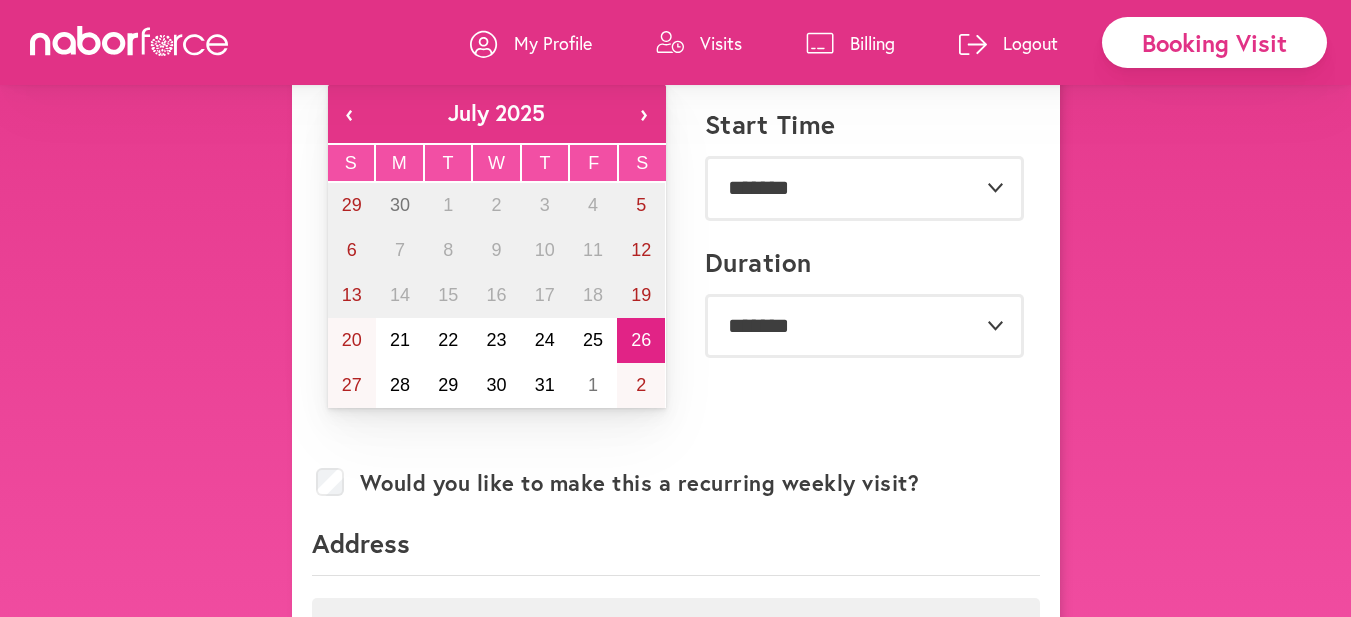 scroll, scrollTop: 0, scrollLeft: 0, axis: both 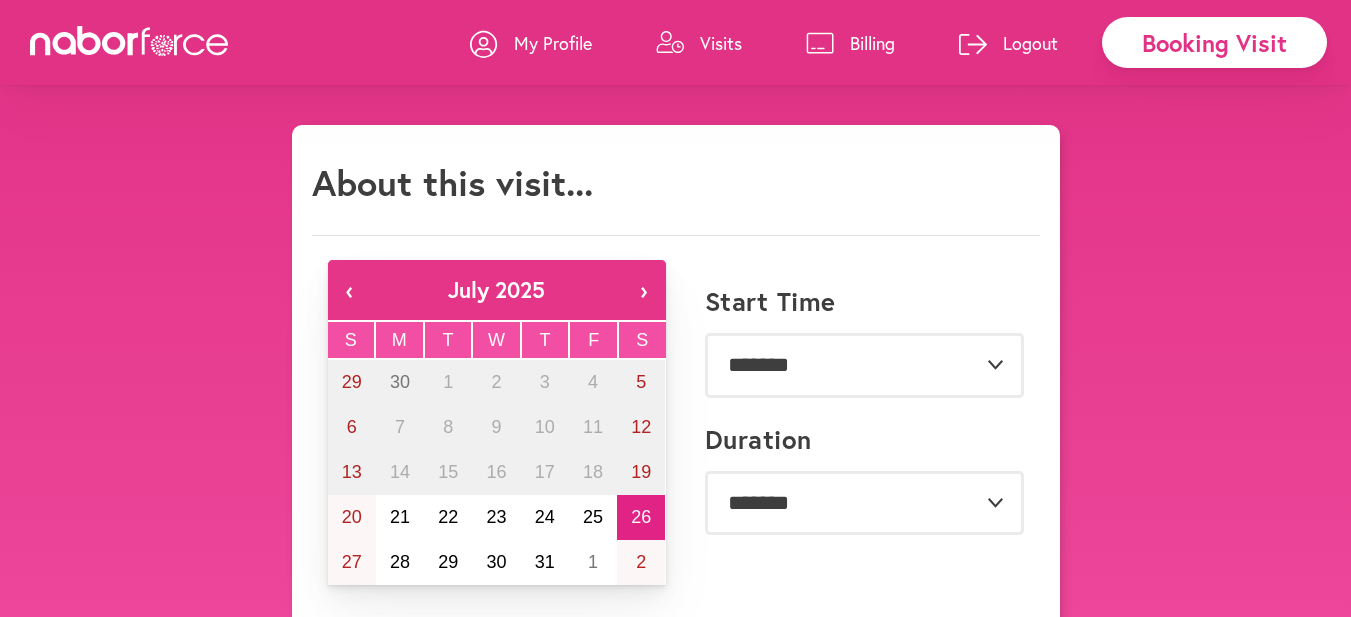 type on "**********" 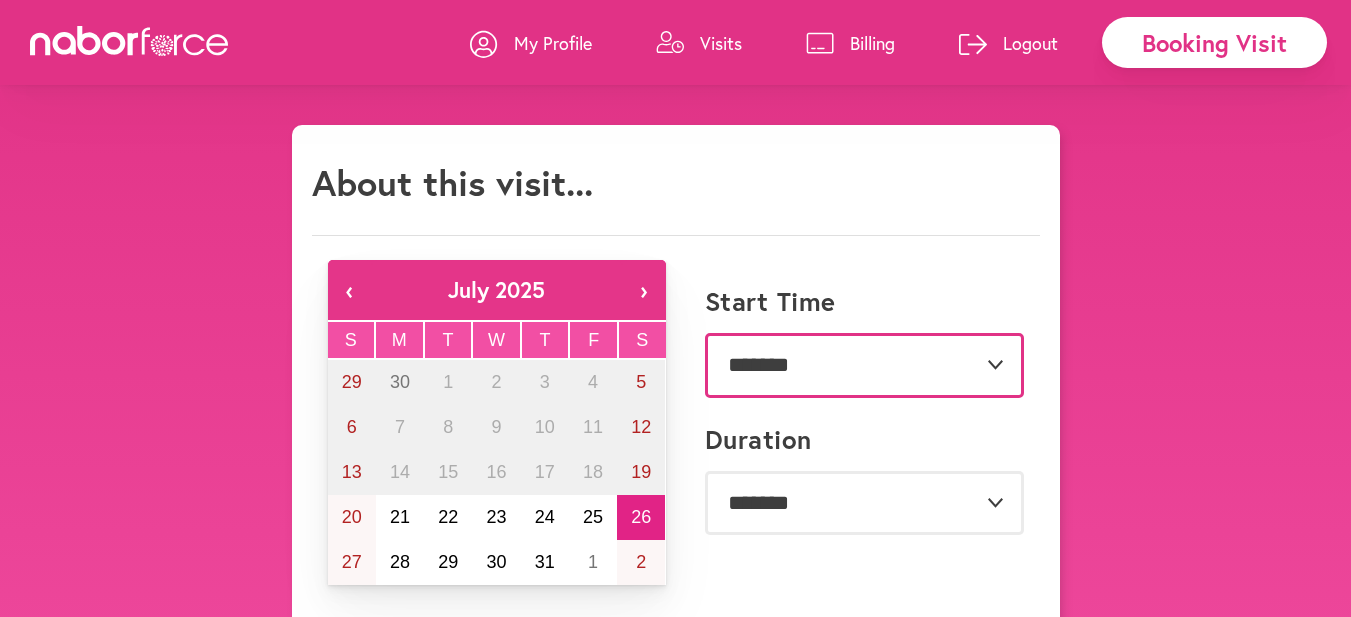 click on "**********" at bounding box center [864, 365] 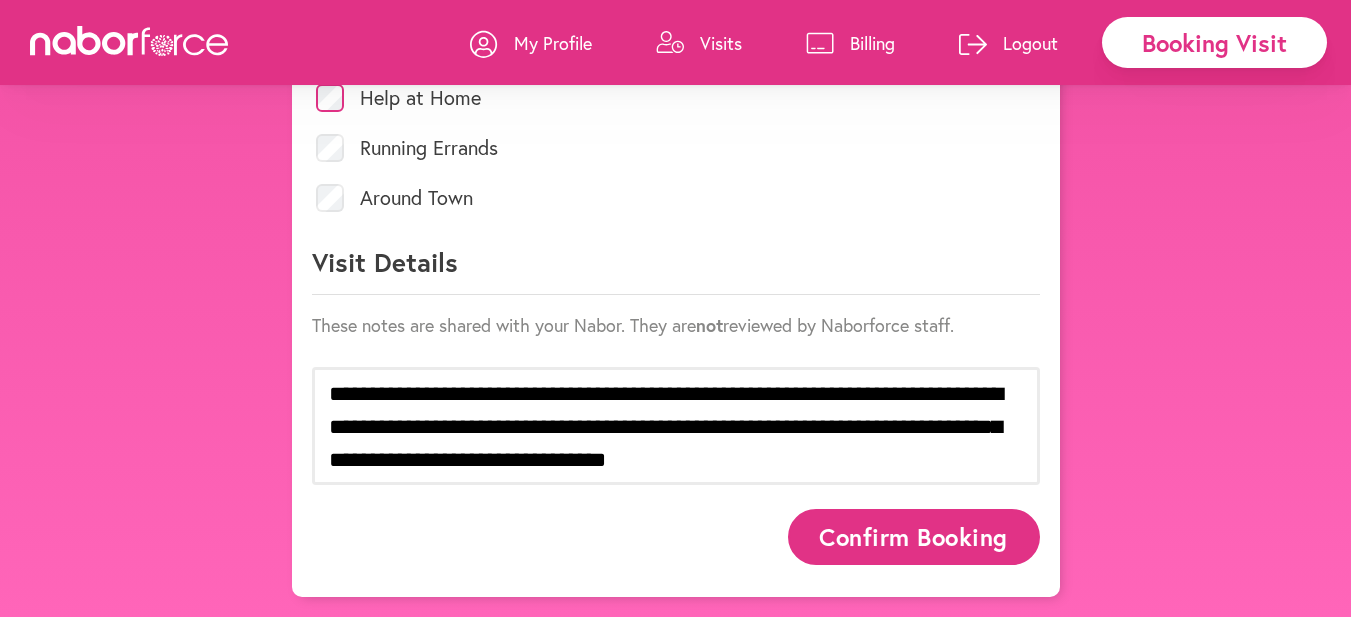 scroll, scrollTop: 877, scrollLeft: 0, axis: vertical 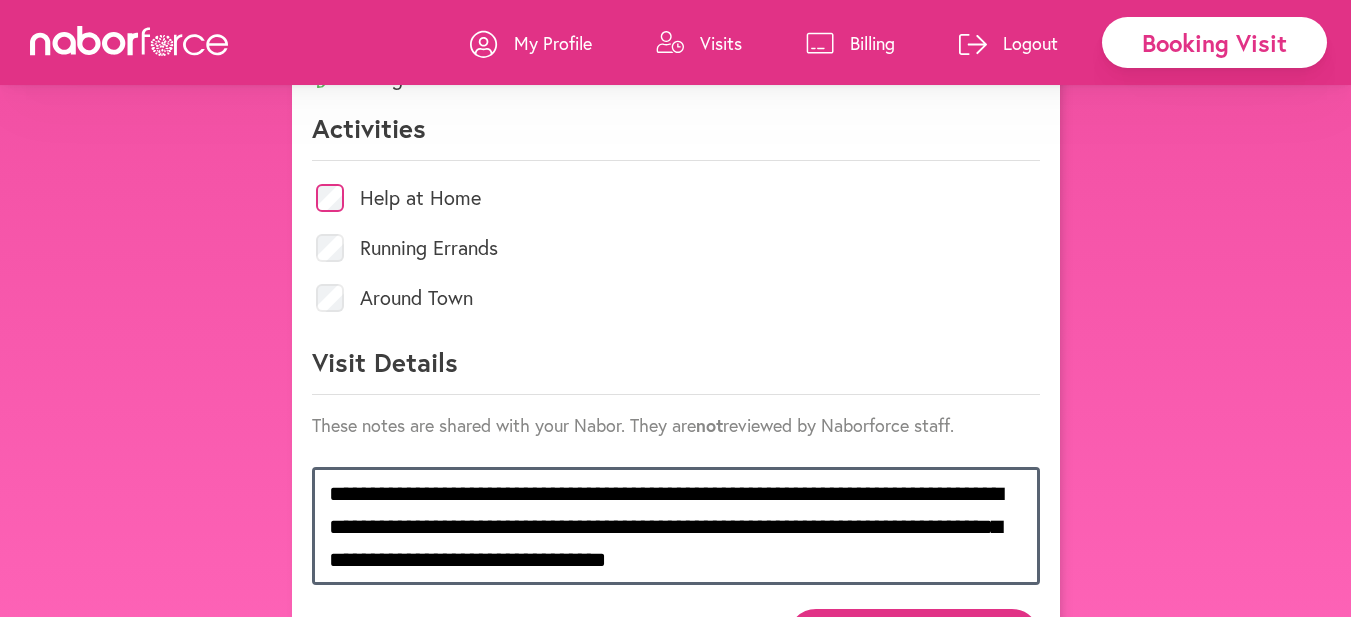 click on "**********" at bounding box center (676, 526) 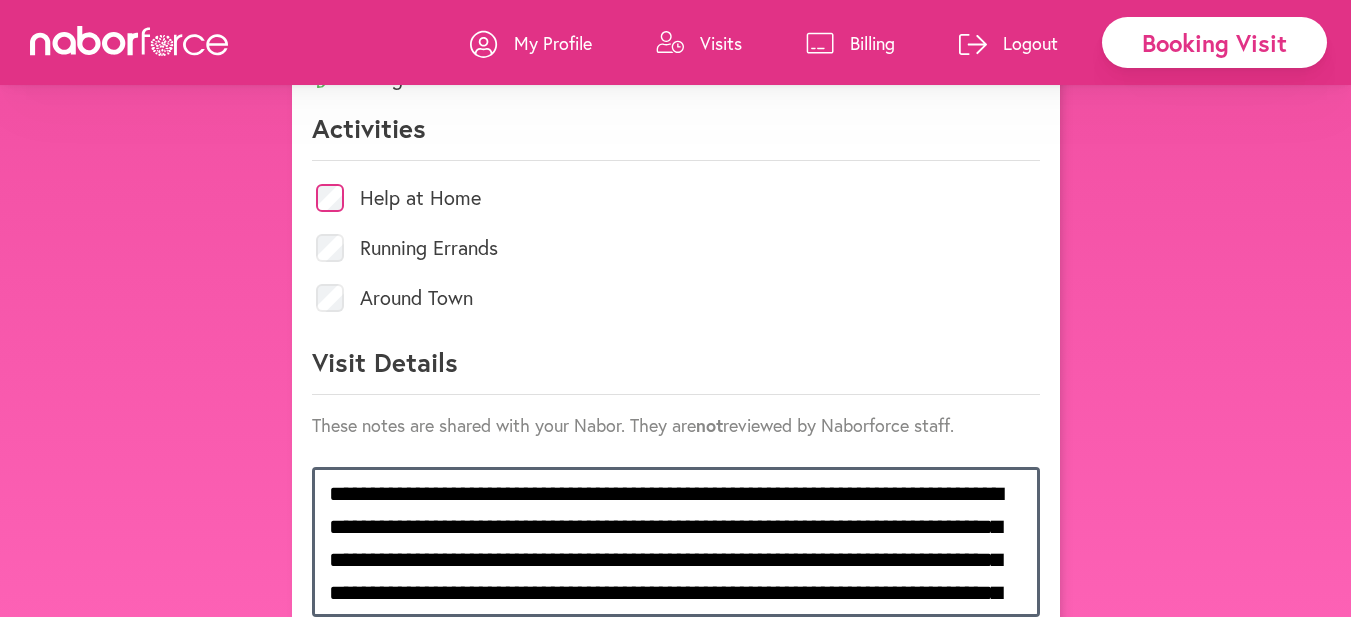 scroll, scrollTop: 35, scrollLeft: 0, axis: vertical 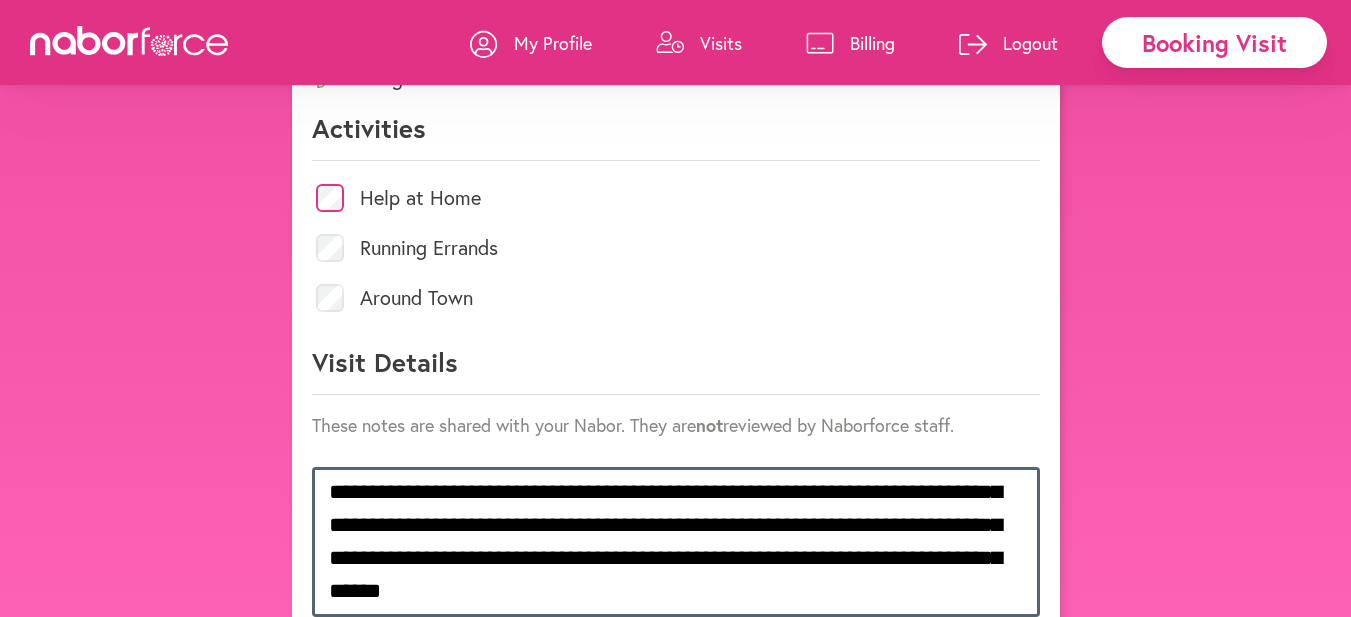 click on "**********" at bounding box center (676, 542) 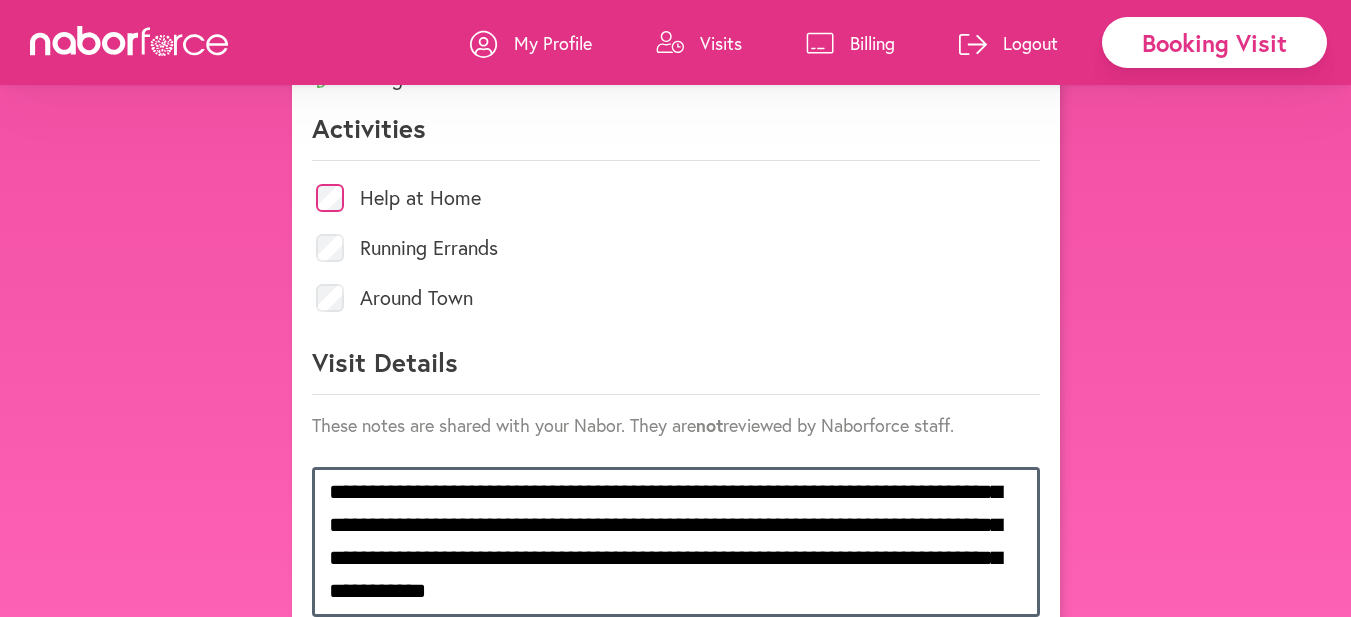 click on "**********" at bounding box center [676, 542] 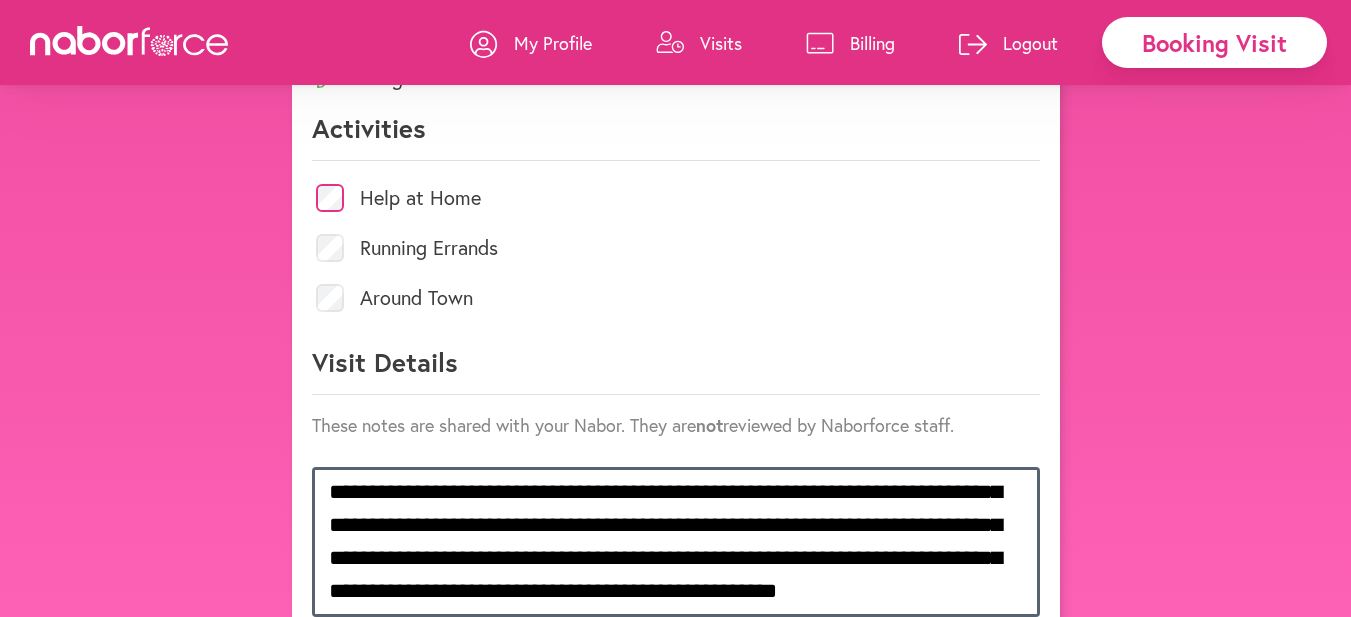 scroll, scrollTop: 1009, scrollLeft: 0, axis: vertical 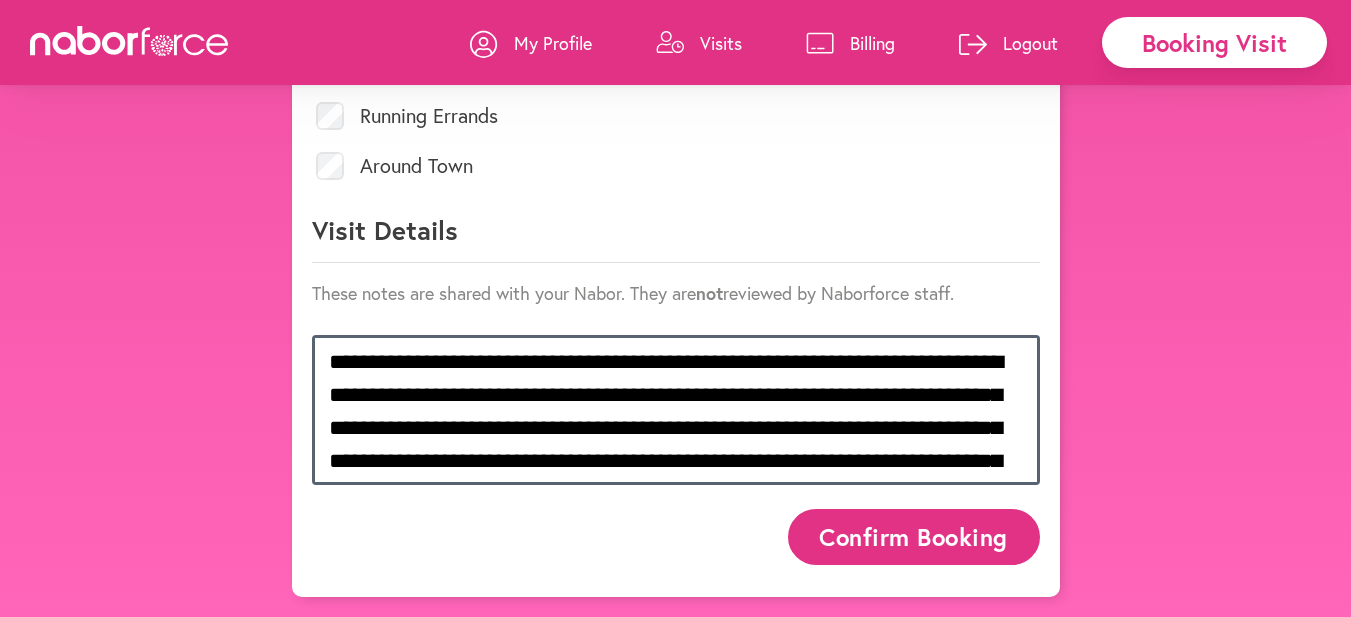 type on "**********" 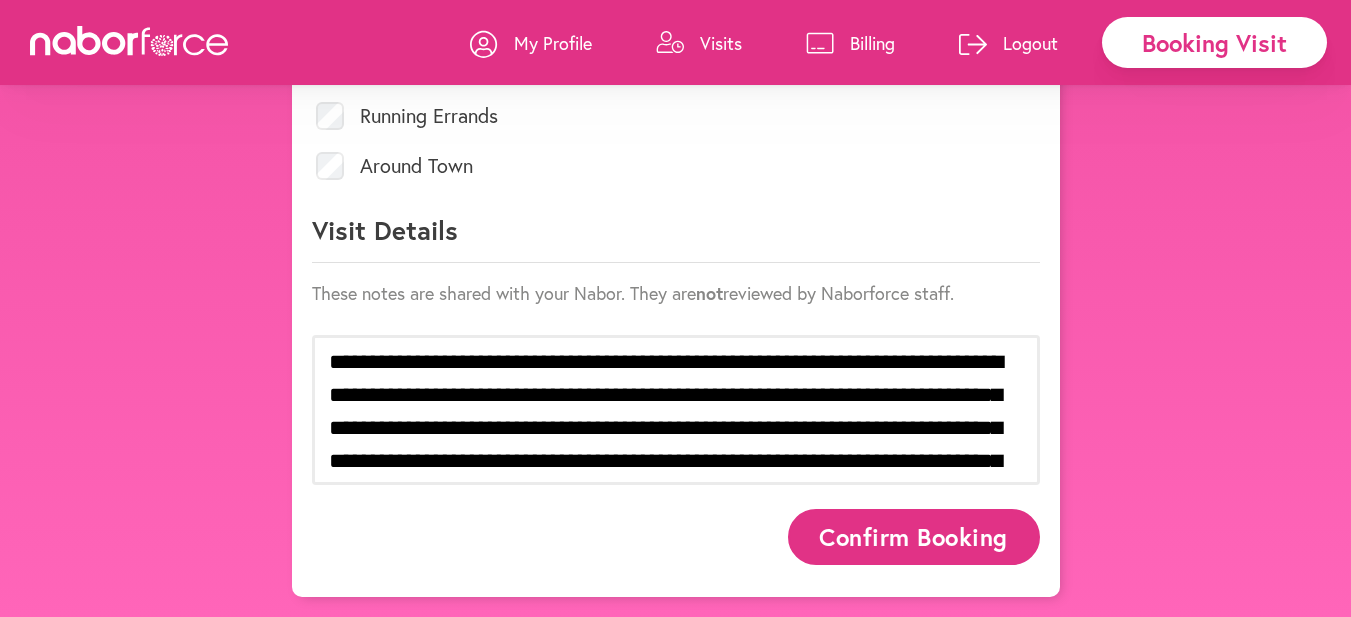 click on "Confirm Booking" at bounding box center (914, 536) 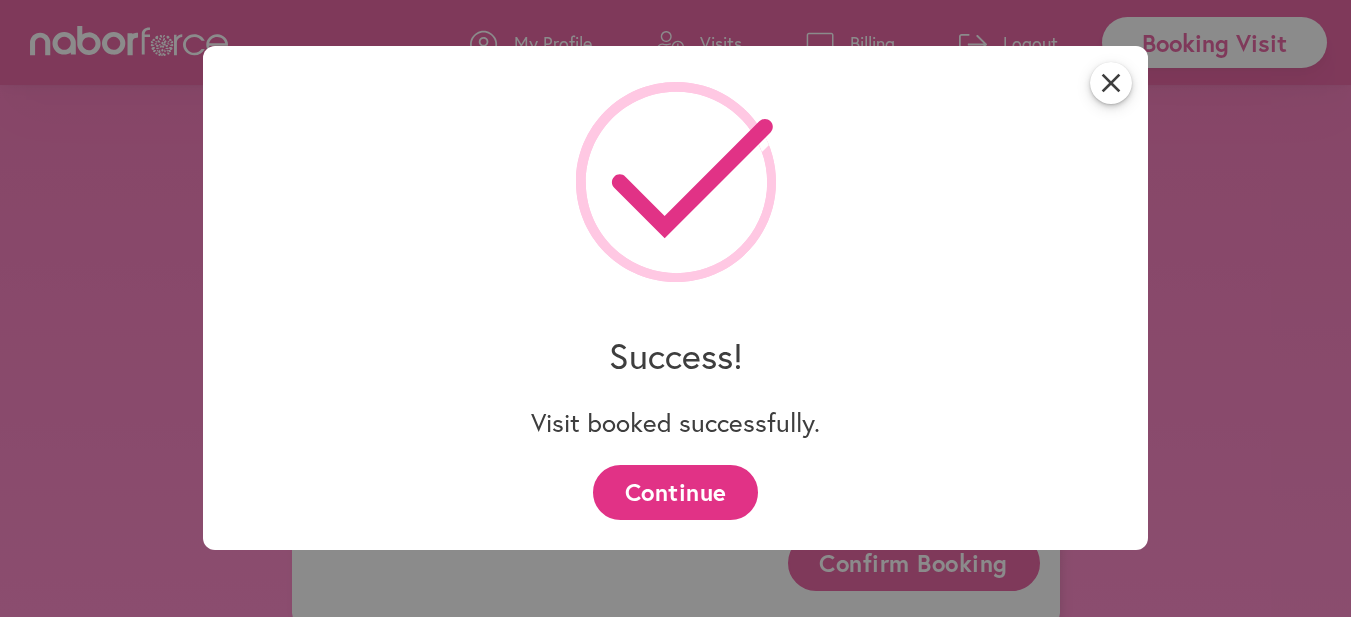 scroll, scrollTop: 1009, scrollLeft: 0, axis: vertical 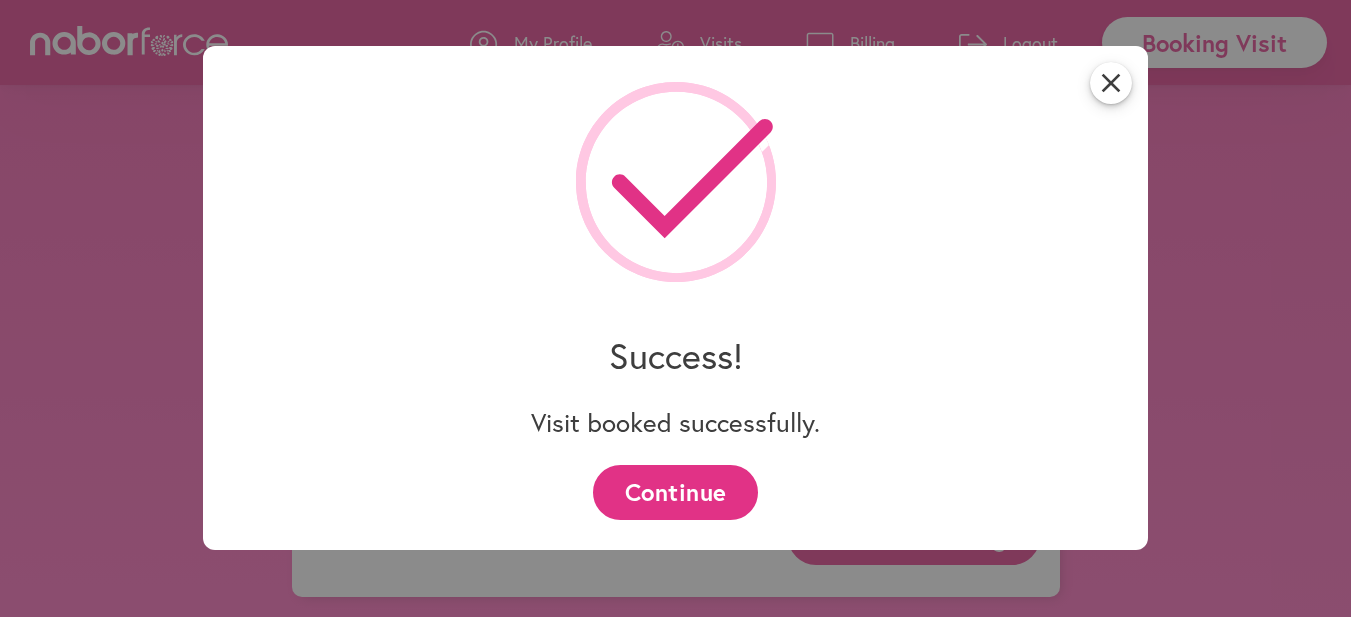 click on "Continue" at bounding box center (675, 492) 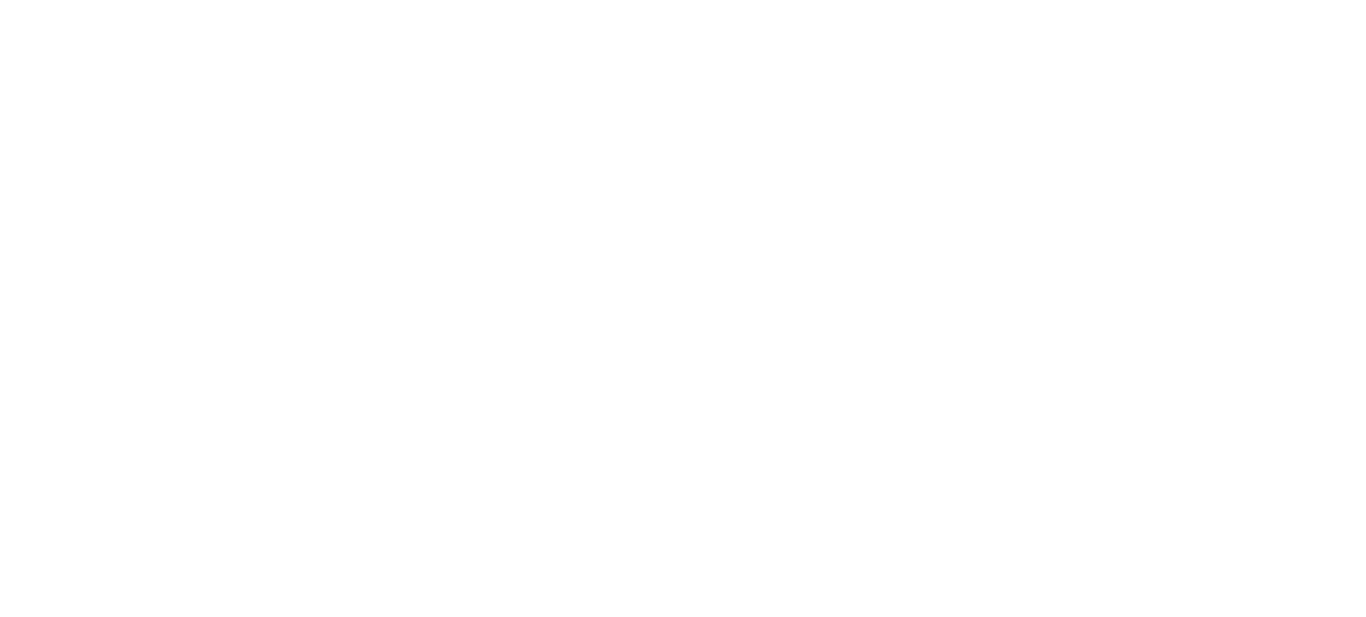 scroll, scrollTop: 0, scrollLeft: 0, axis: both 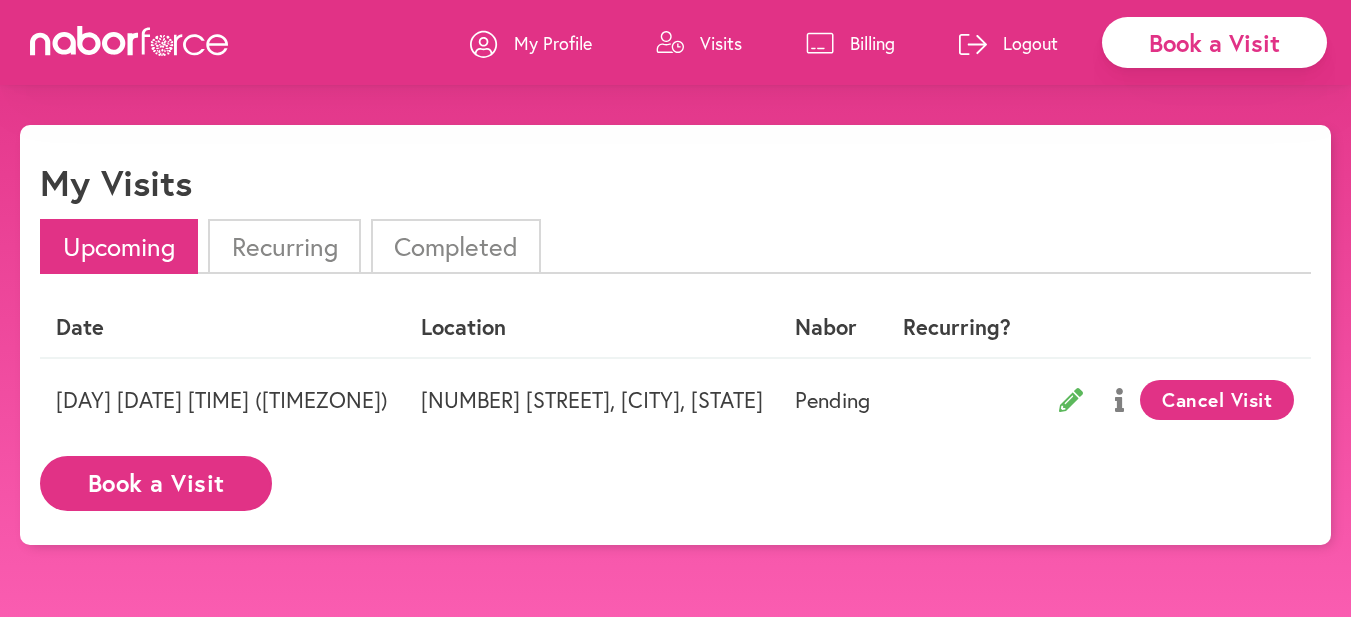 drag, startPoint x: 1329, startPoint y: 1, endPoint x: 727, endPoint y: 186, distance: 629.7849 